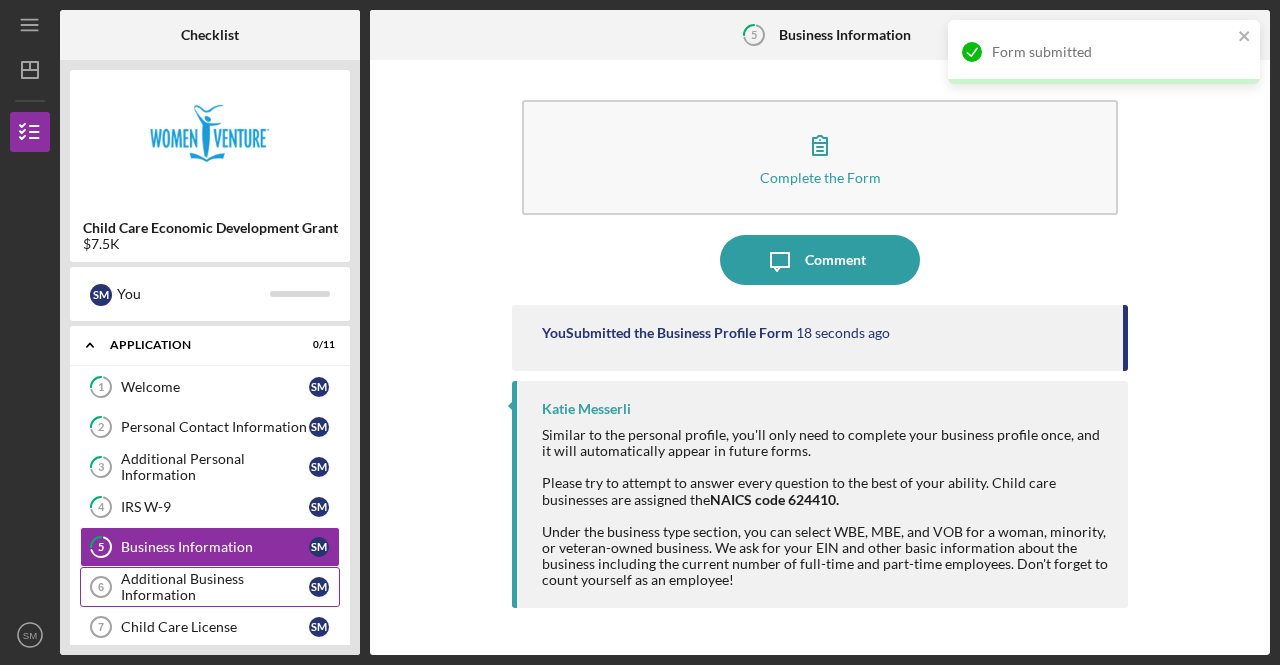click on "Additional Business Information" at bounding box center (215, 587) 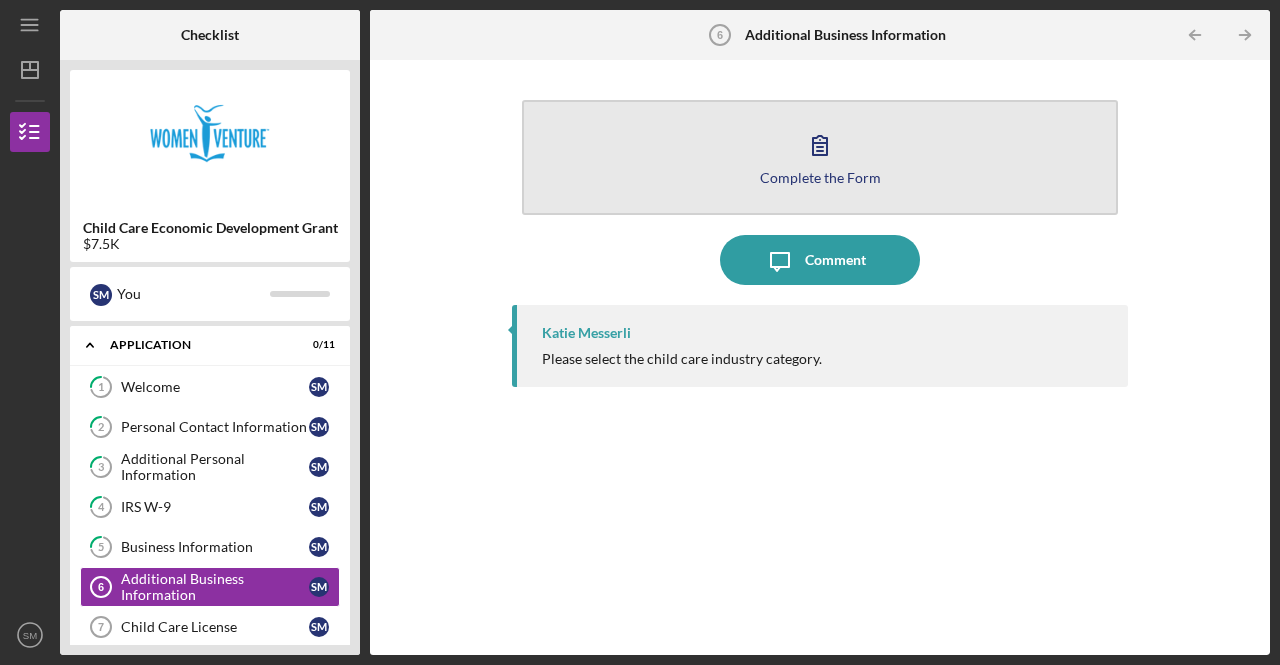 click 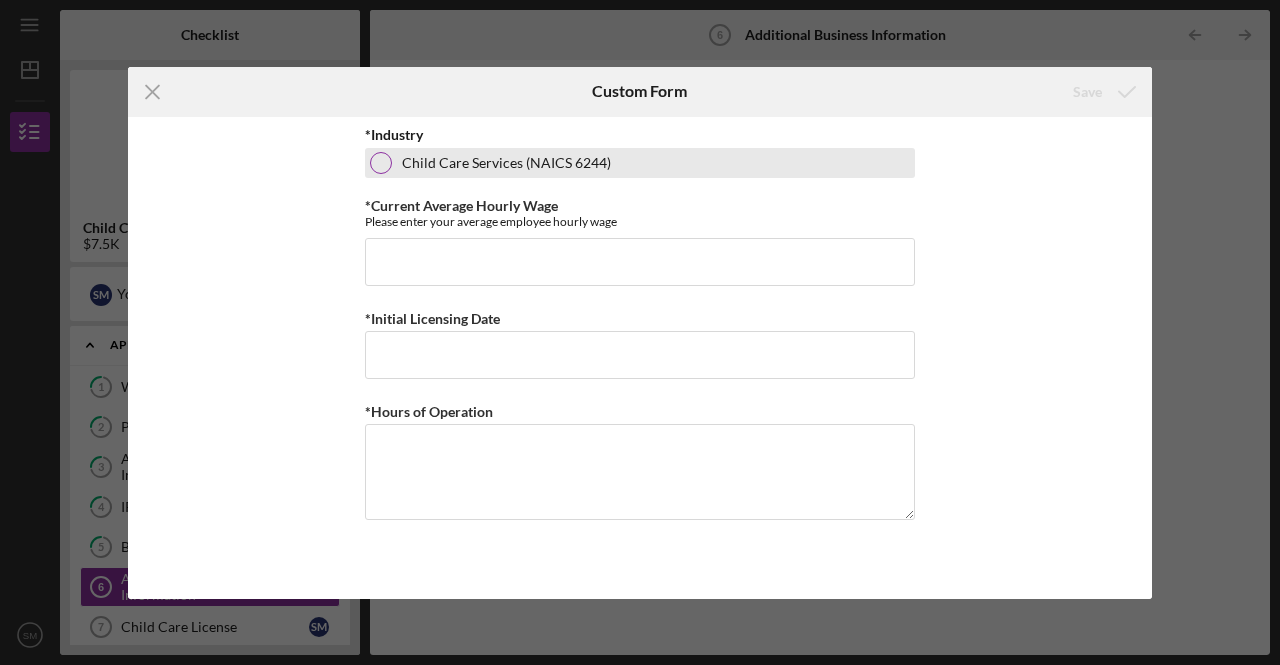 click at bounding box center [381, 163] 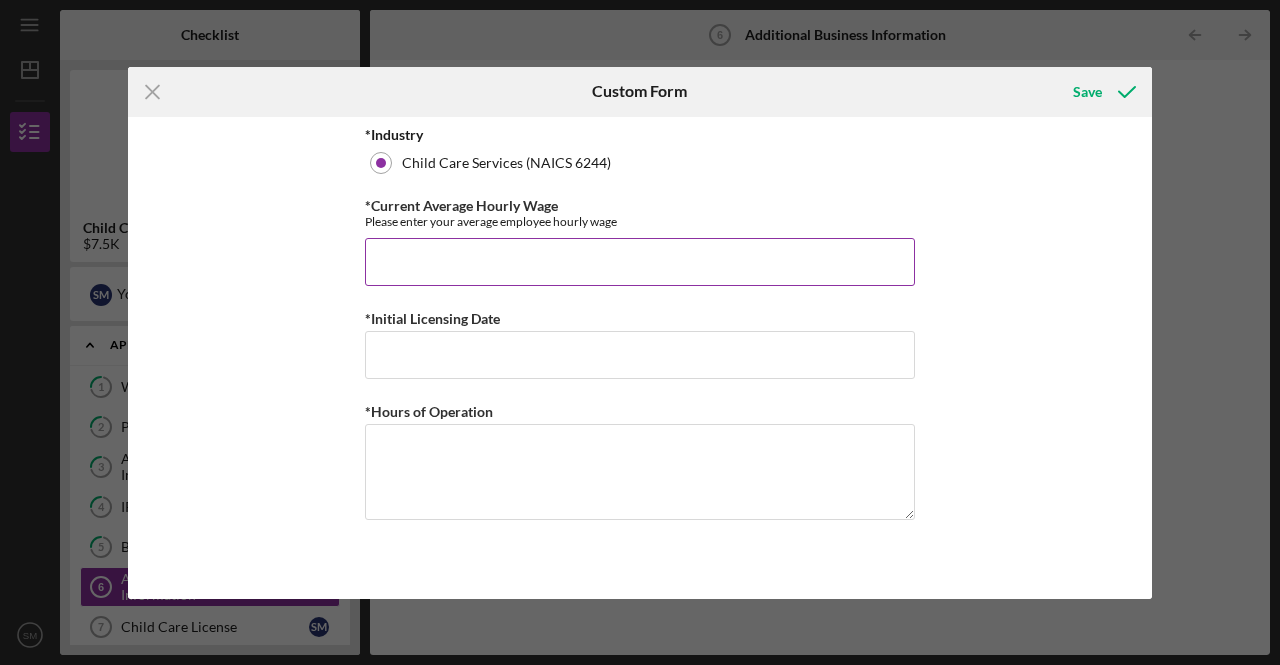 click on "*Current Average Hourly Wage" at bounding box center (640, 262) 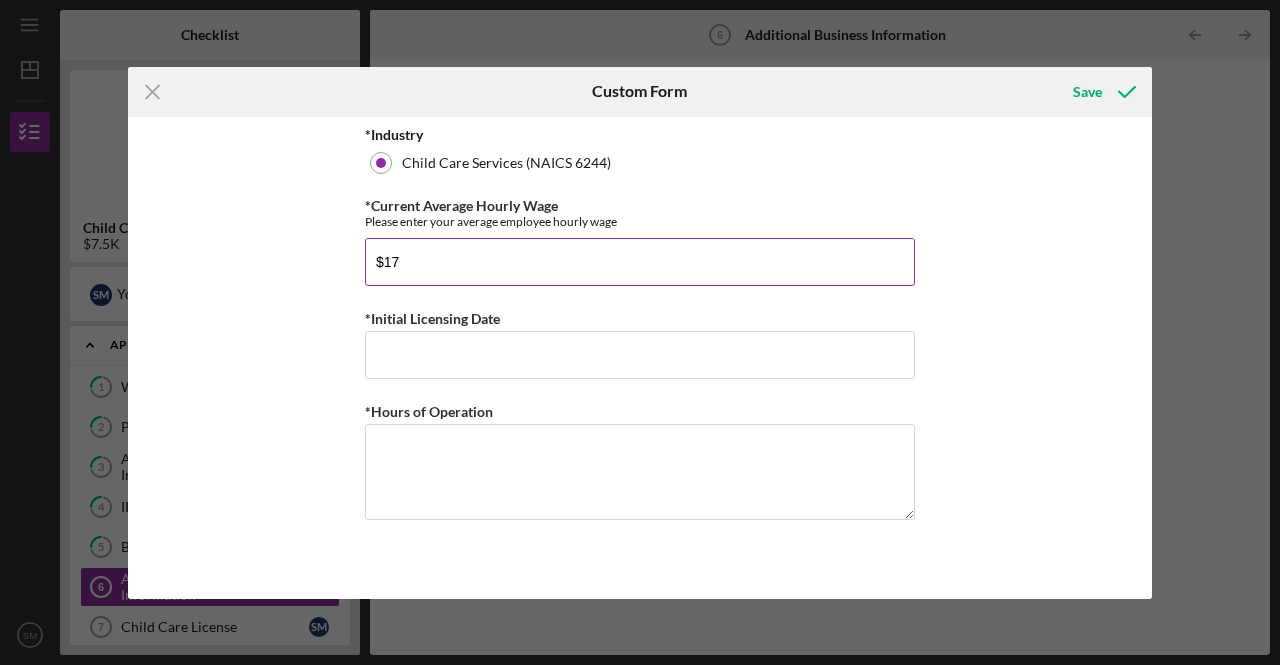 type on "$1" 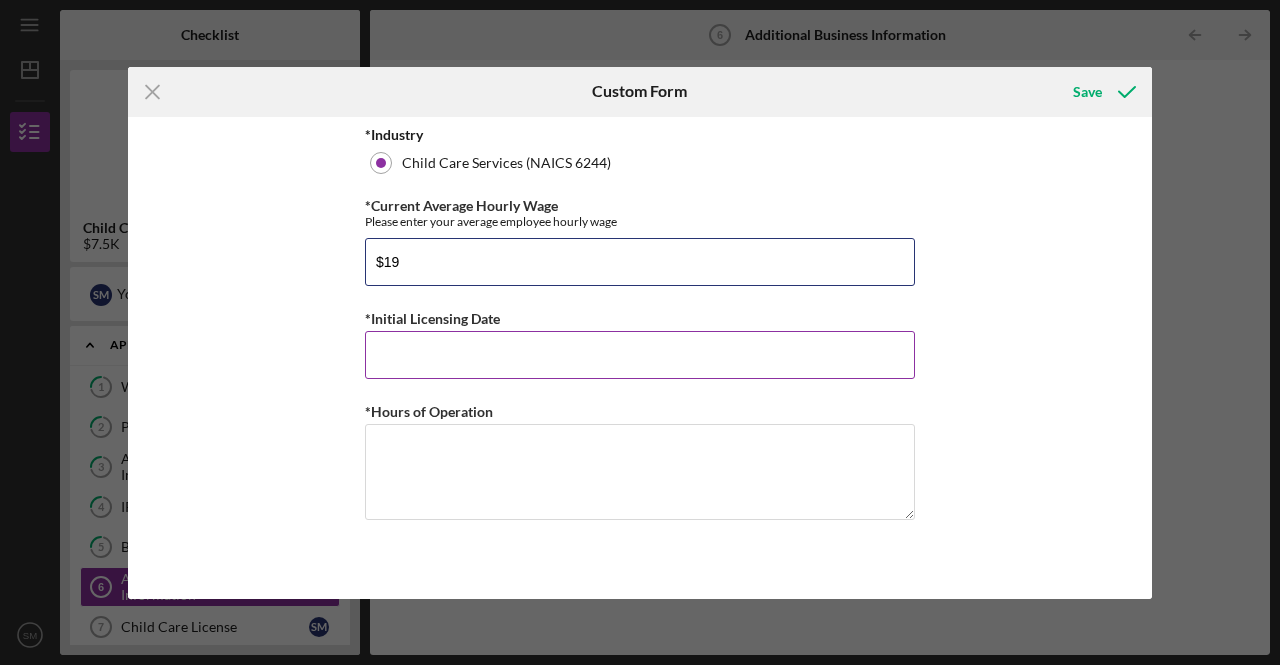 type on "$19" 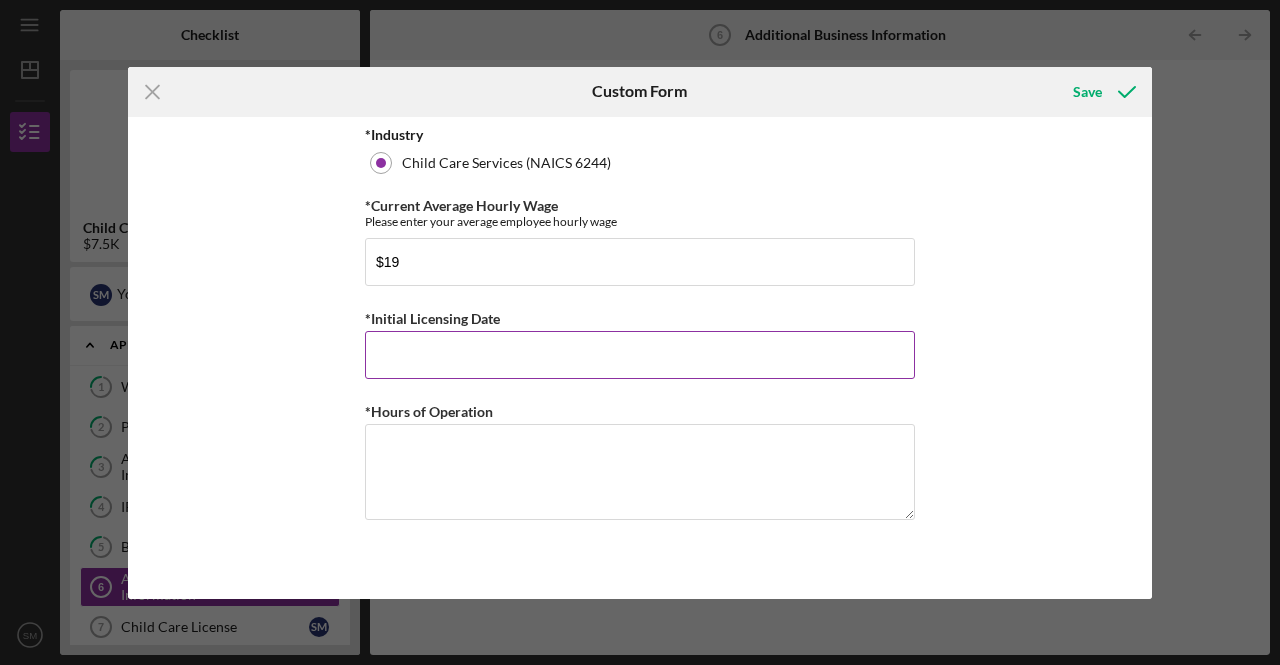 click on "*Initial Licensing Date" at bounding box center [640, 355] 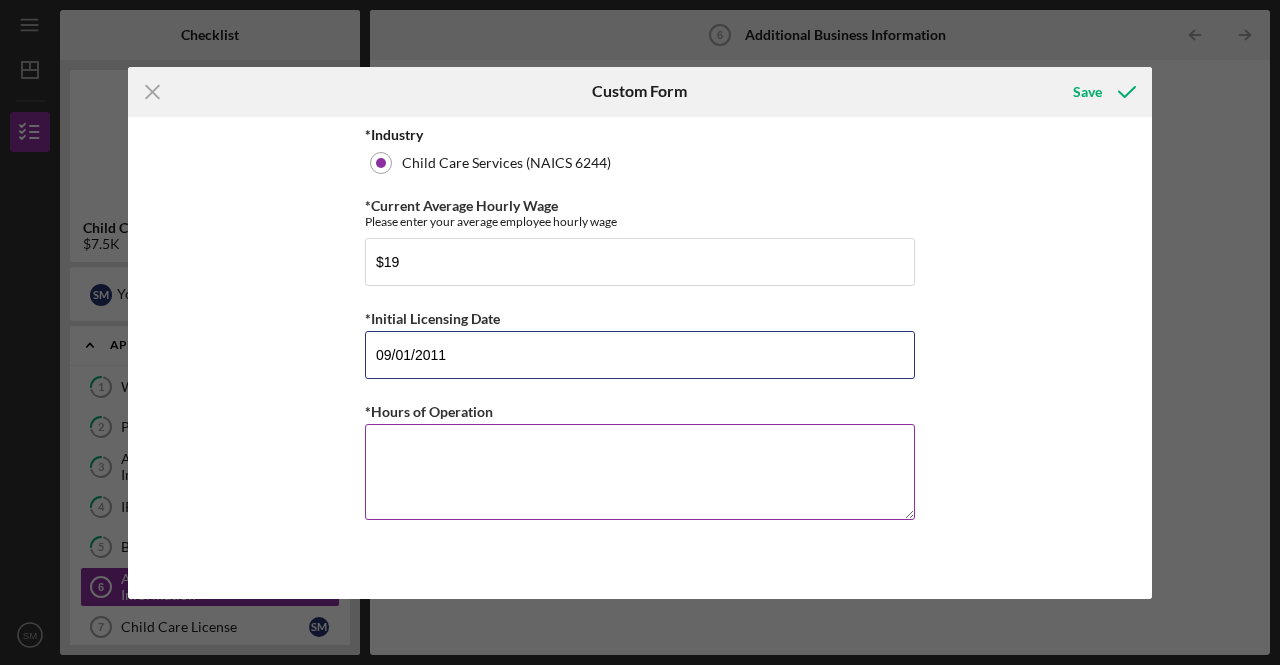 type on "09/01/2011" 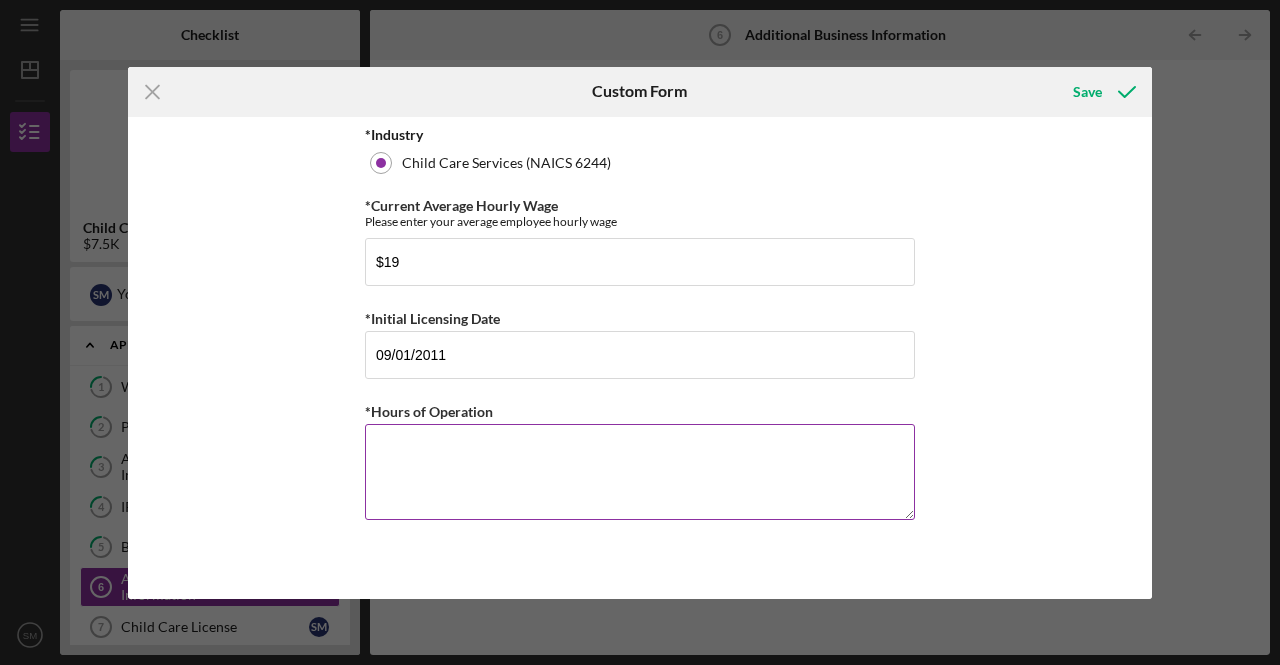 click on "*Hours of Operation" at bounding box center [640, 472] 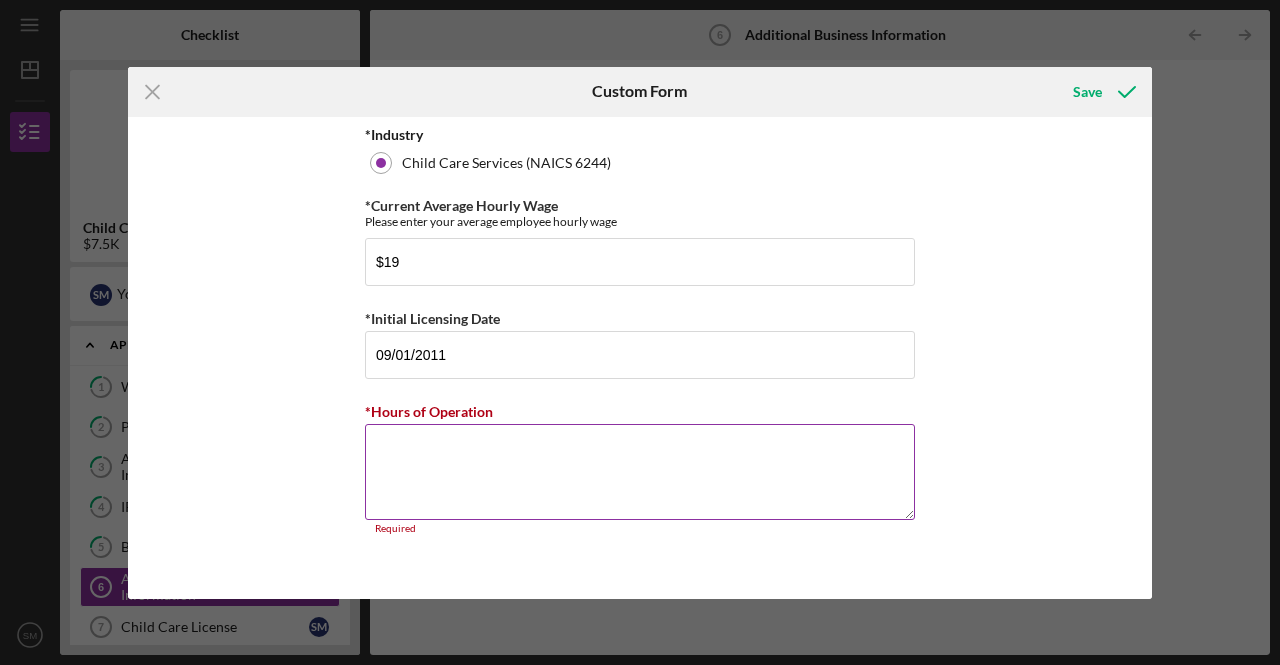 click on "*Hours of Operation" at bounding box center (640, 472) 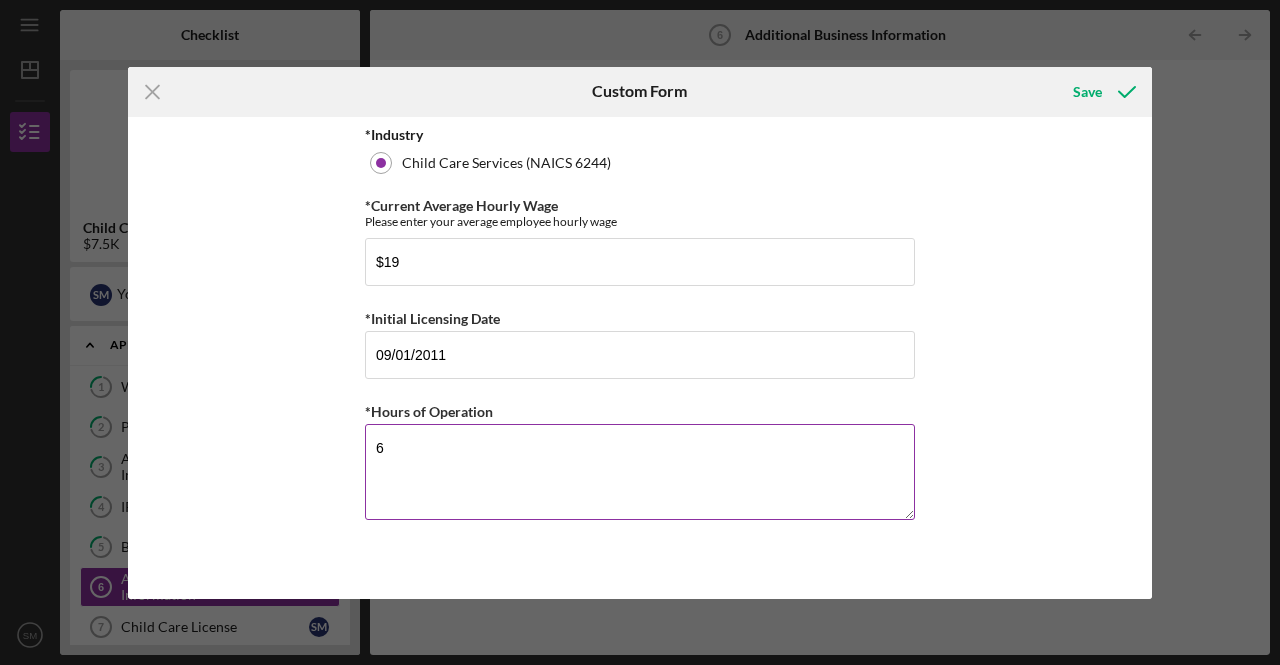 click on "6" at bounding box center (640, 472) 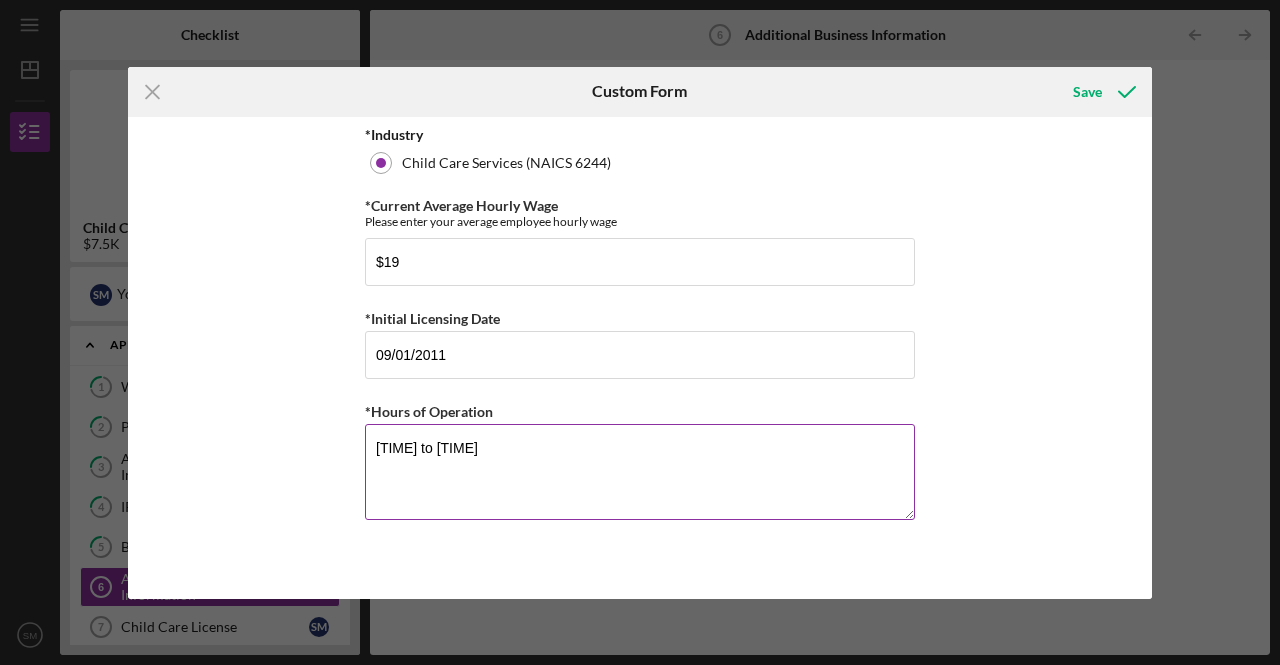 click on "[TIME] to [TIME]" at bounding box center (640, 472) 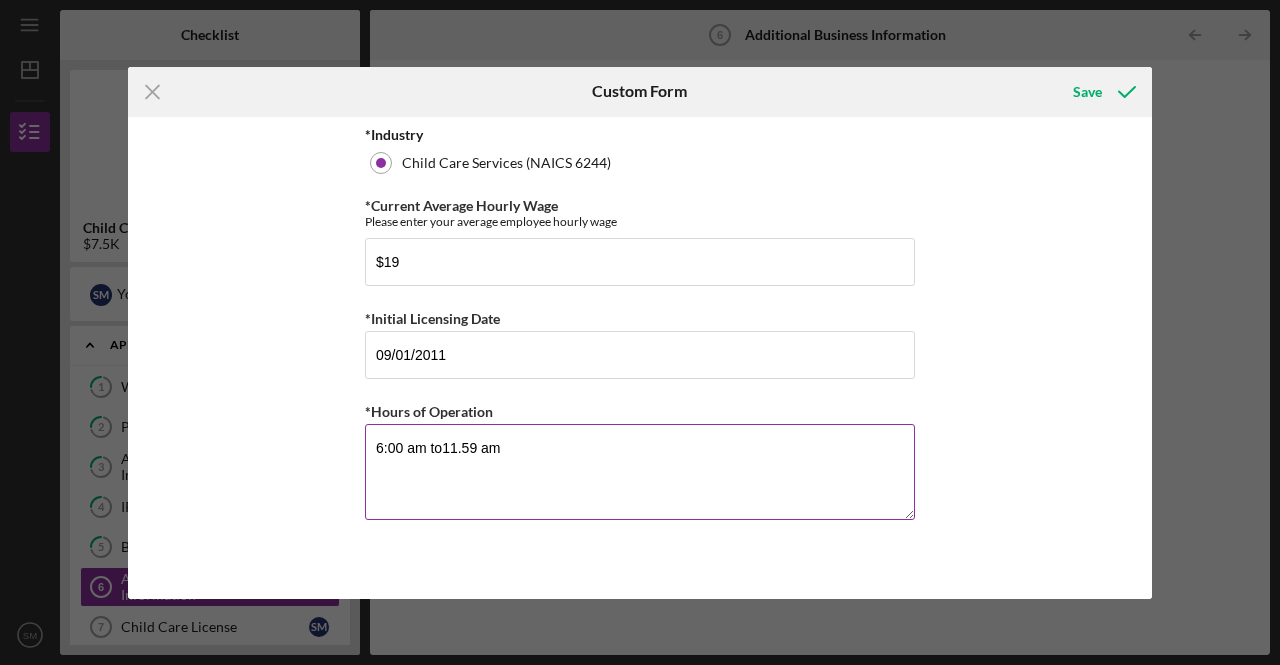 click on "6:00 am to11.59 am" at bounding box center [640, 472] 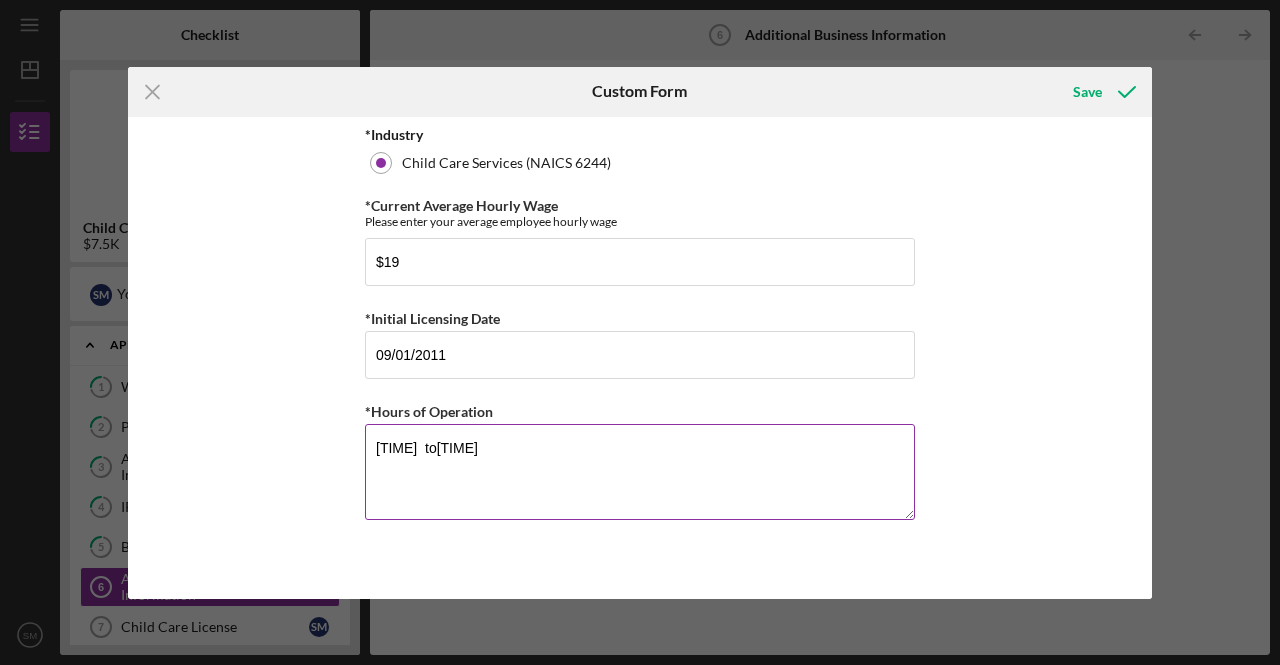 click on "[TIME]  to[TIME]" at bounding box center [640, 472] 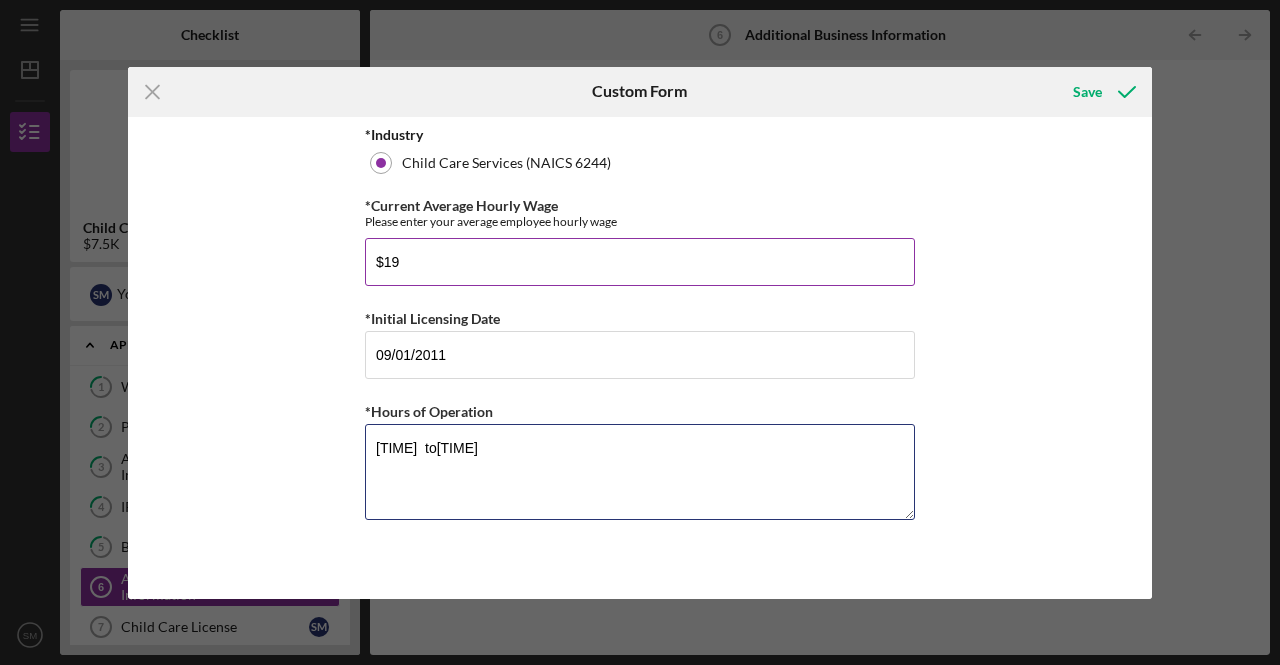 type on "[TIME]  to[TIME]" 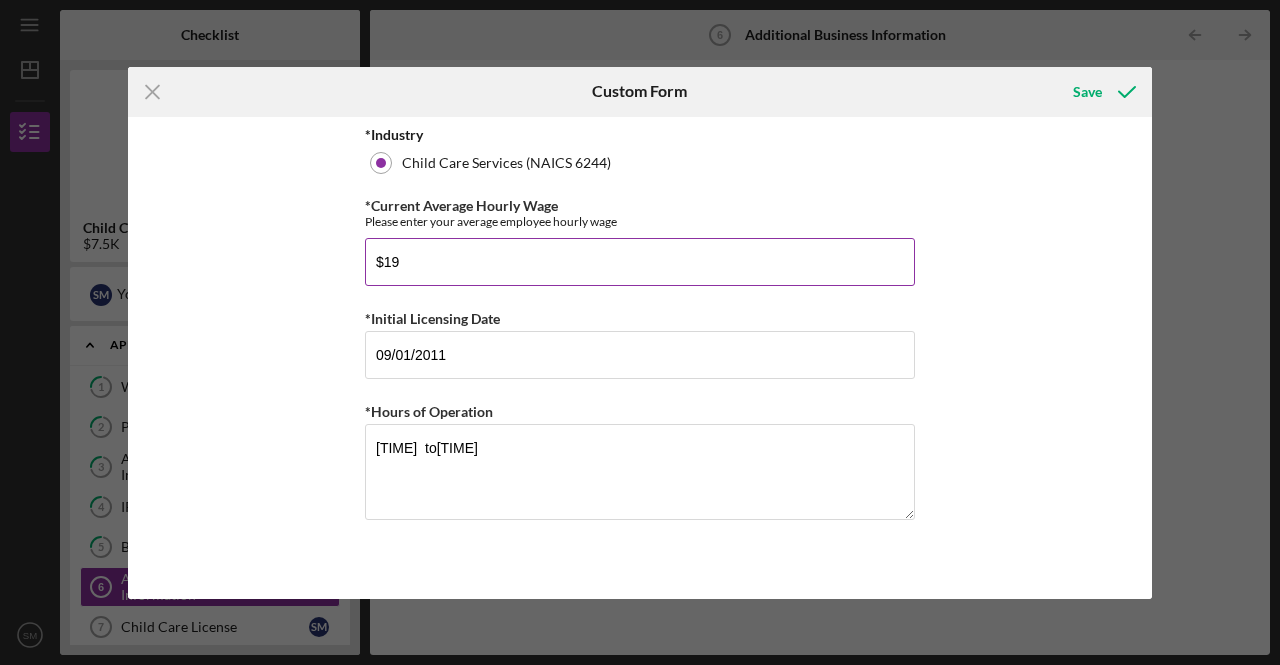 click on "$19" at bounding box center [640, 262] 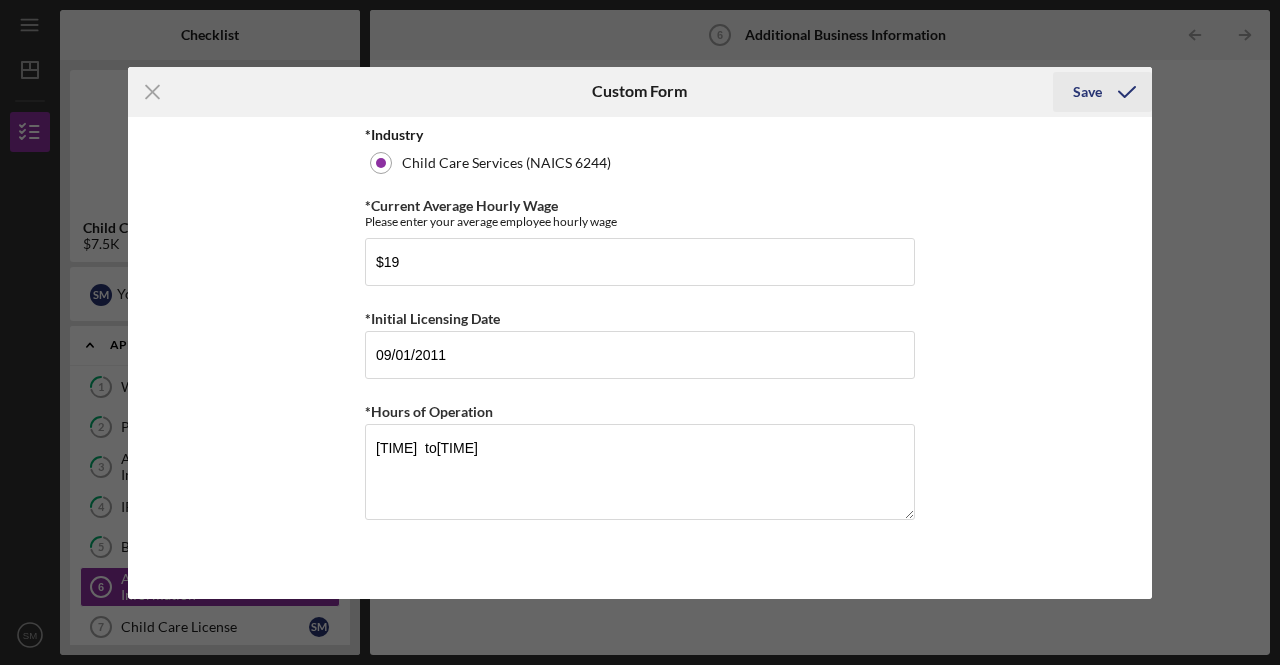 click on "Save" at bounding box center (1087, 92) 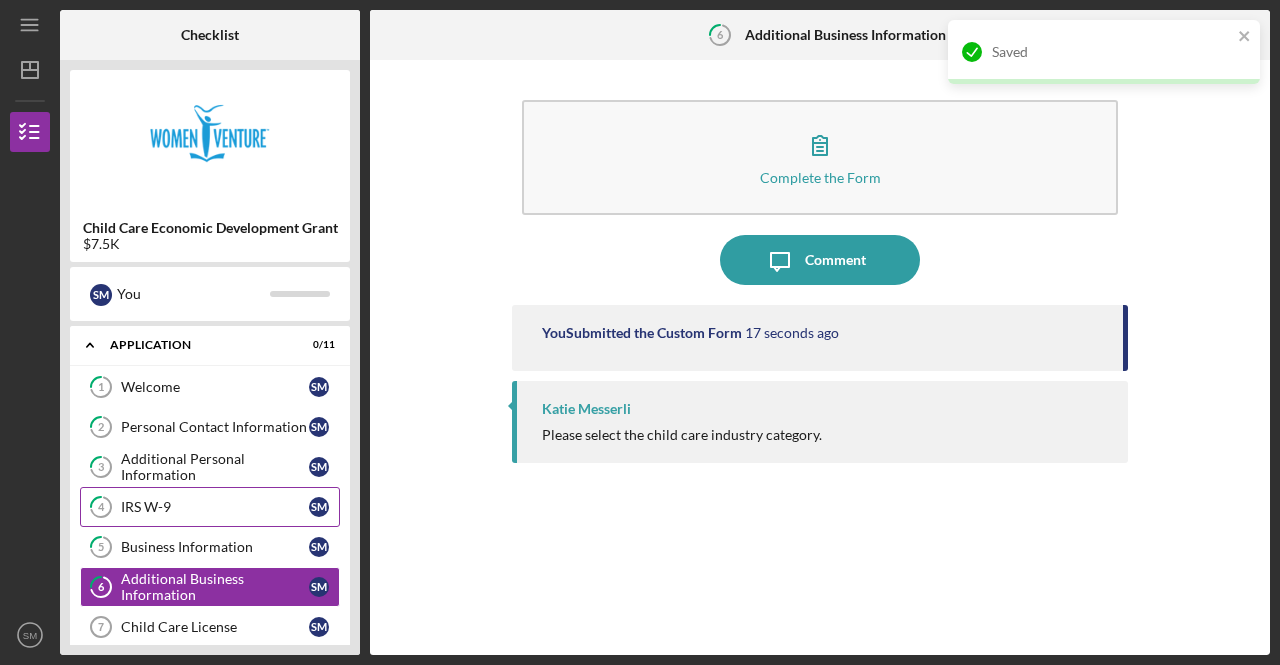 click on "[NUMBER] [TAX_FORM] [STREET_SUFFIX]" at bounding box center [210, 507] 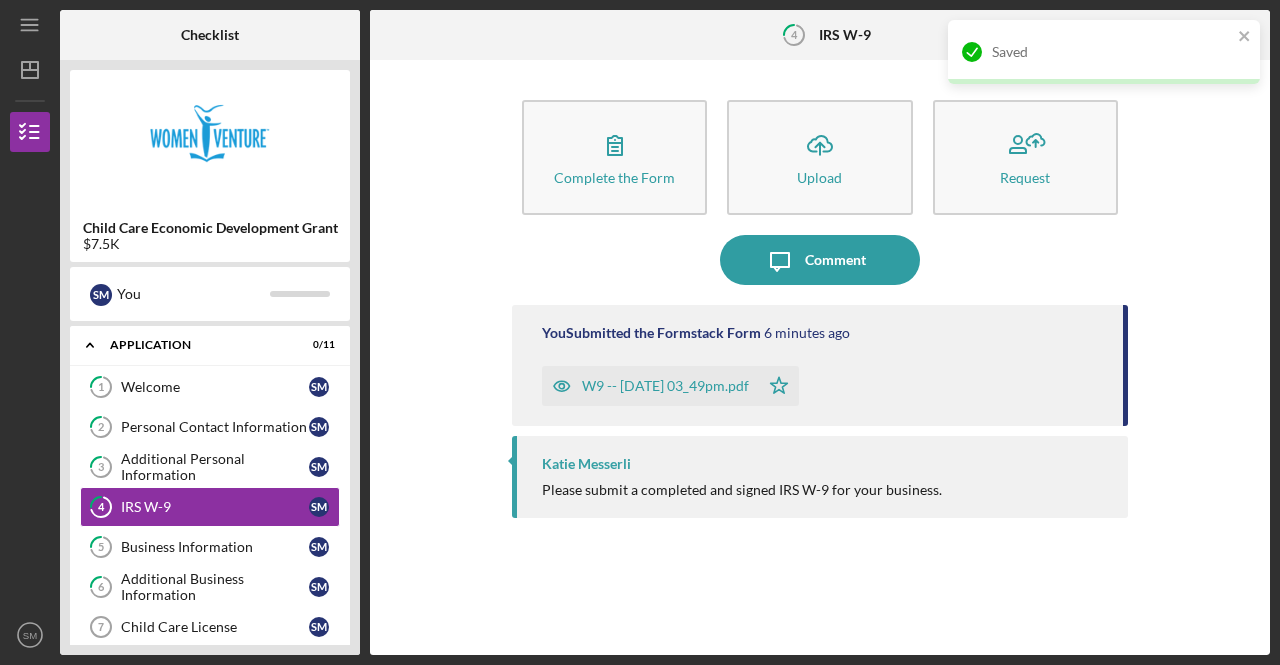 click on "W9 -- [DATE] 03_49pm.pdf" at bounding box center (665, 386) 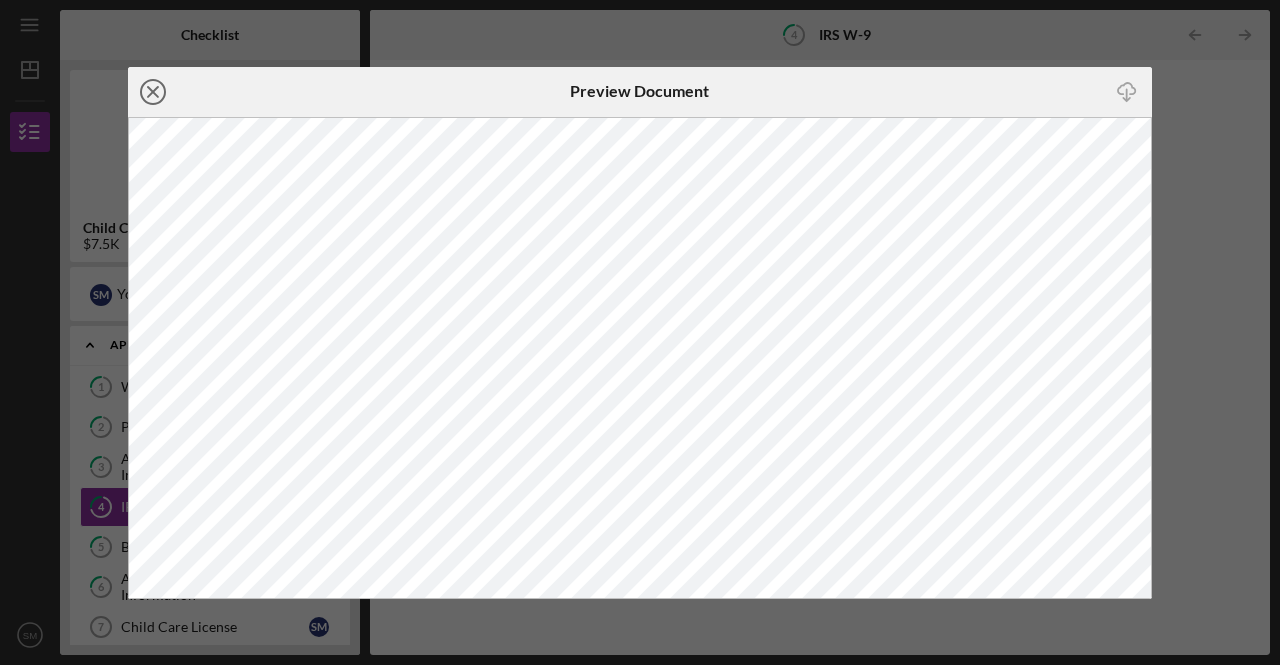 click 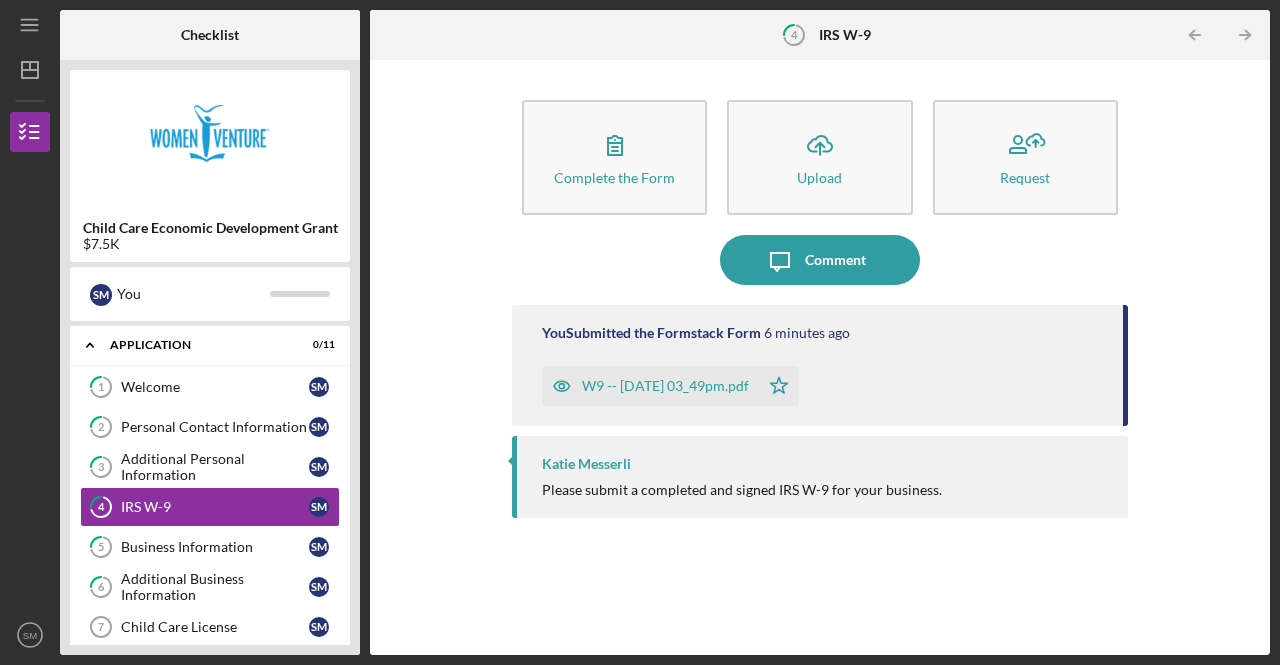 click on "W9 -- [DATE] 03_49pm.pdf" at bounding box center [665, 386] 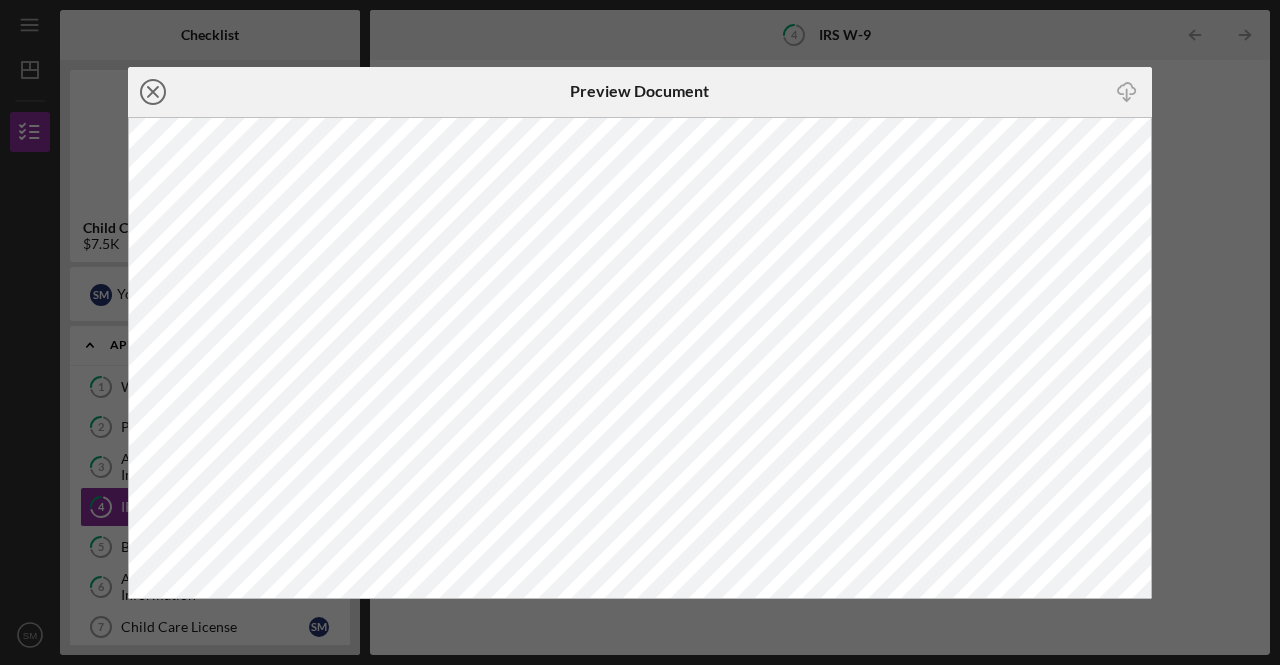 click on "Icon/Close" 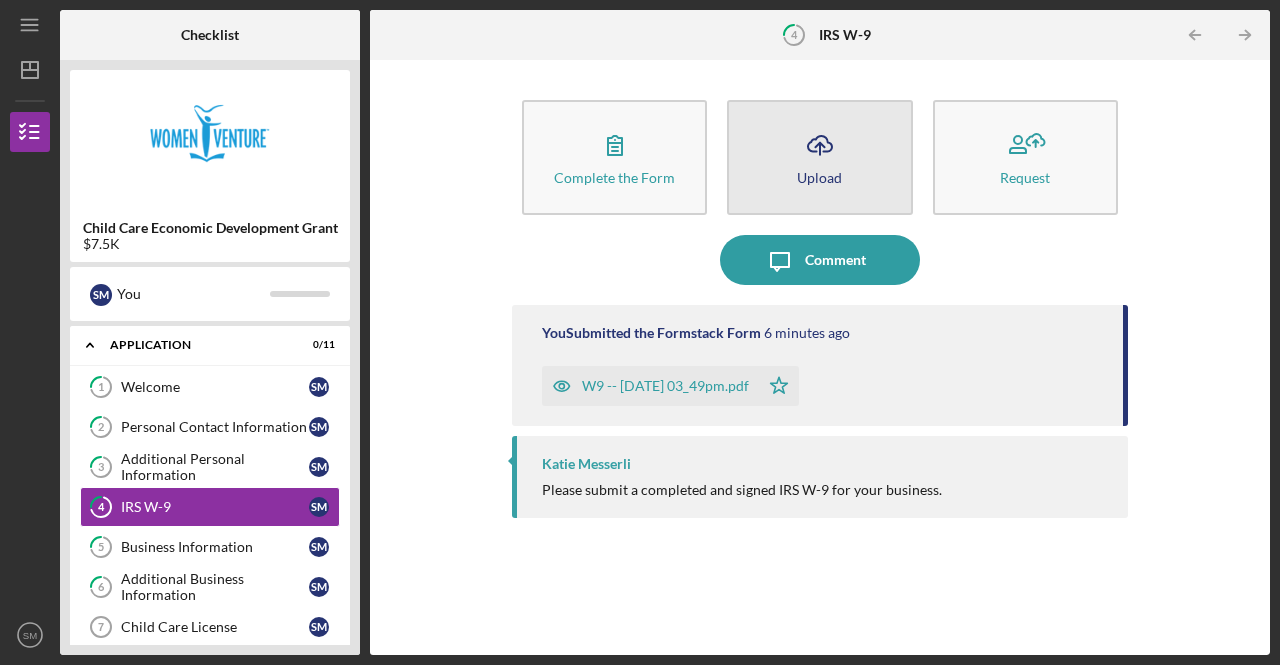click on "Upload" at bounding box center [819, 177] 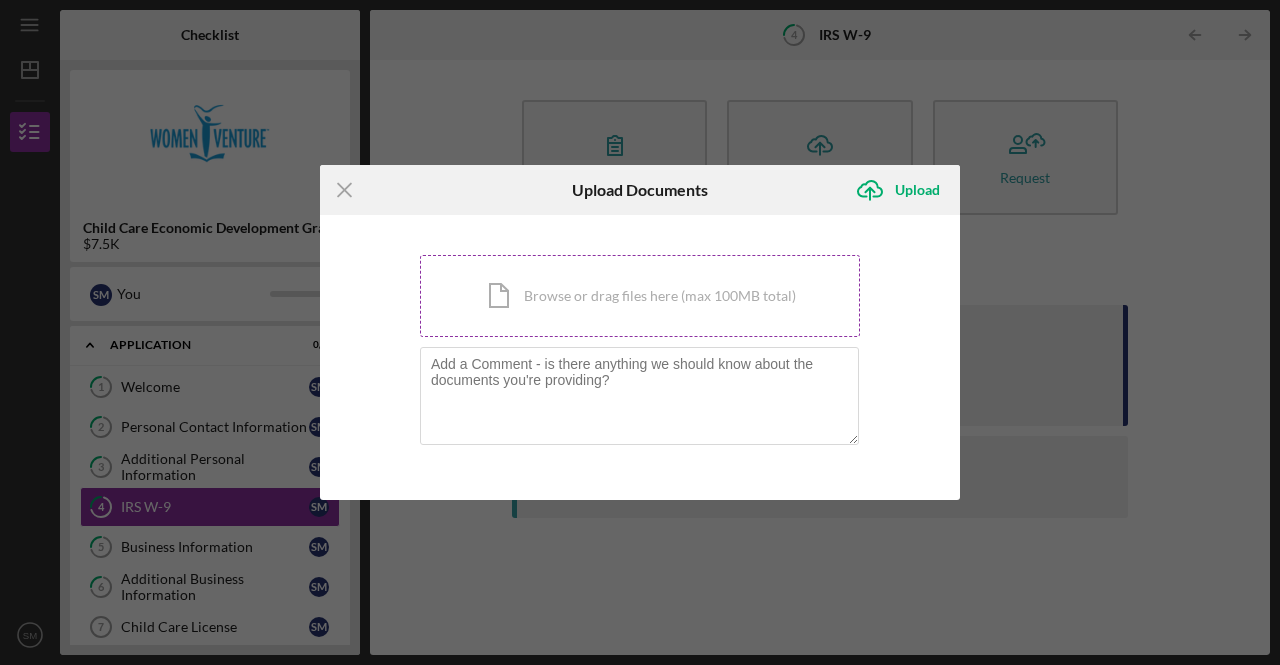 click on "Icon/Document Browse or drag files here (max 100MB total) Tap to choose files or take a photo" at bounding box center (640, 296) 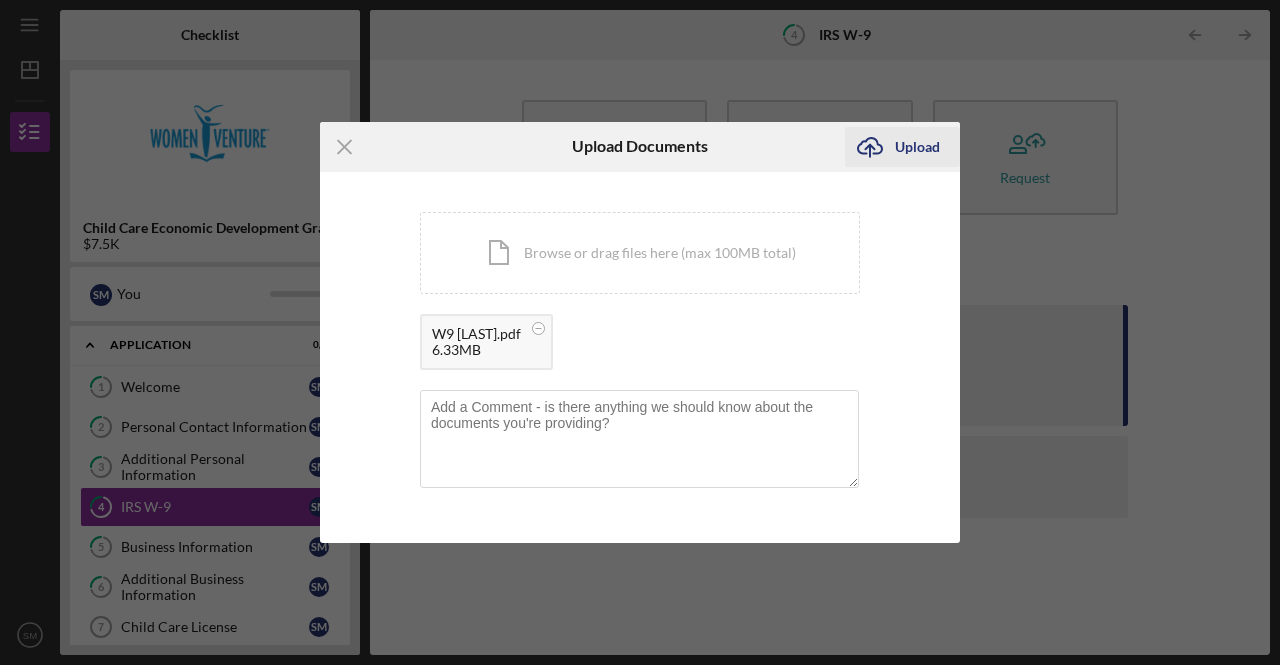 click on "Upload" at bounding box center [917, 147] 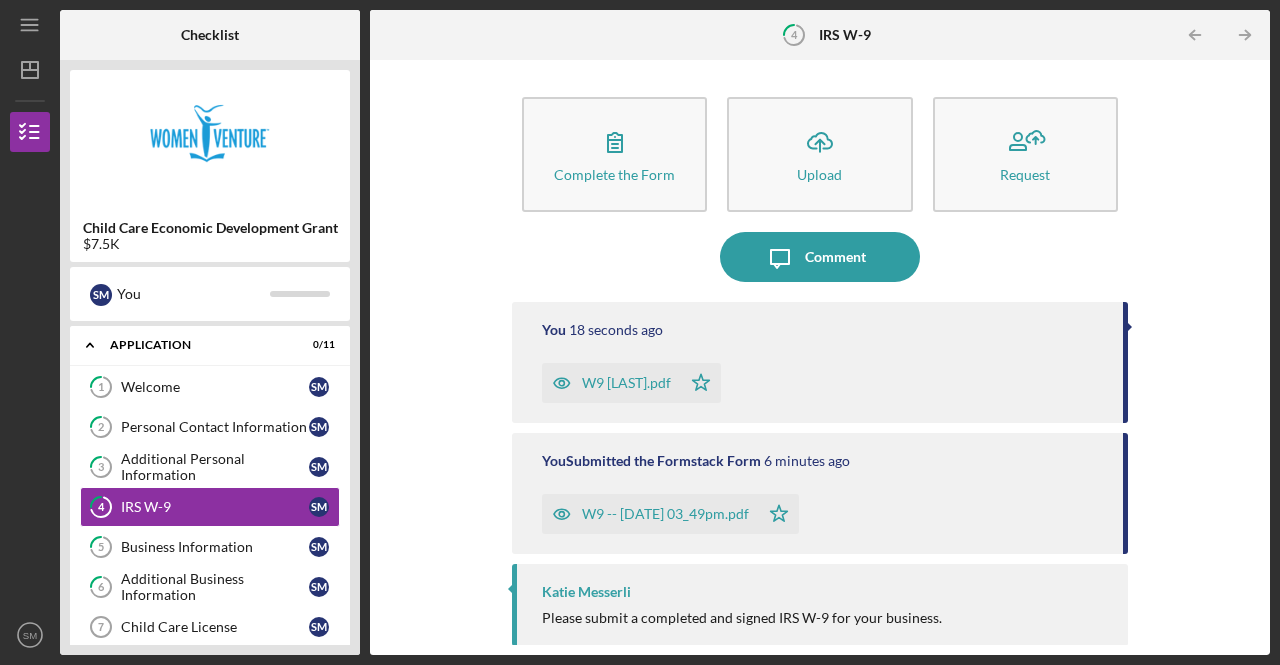 scroll, scrollTop: 4, scrollLeft: 0, axis: vertical 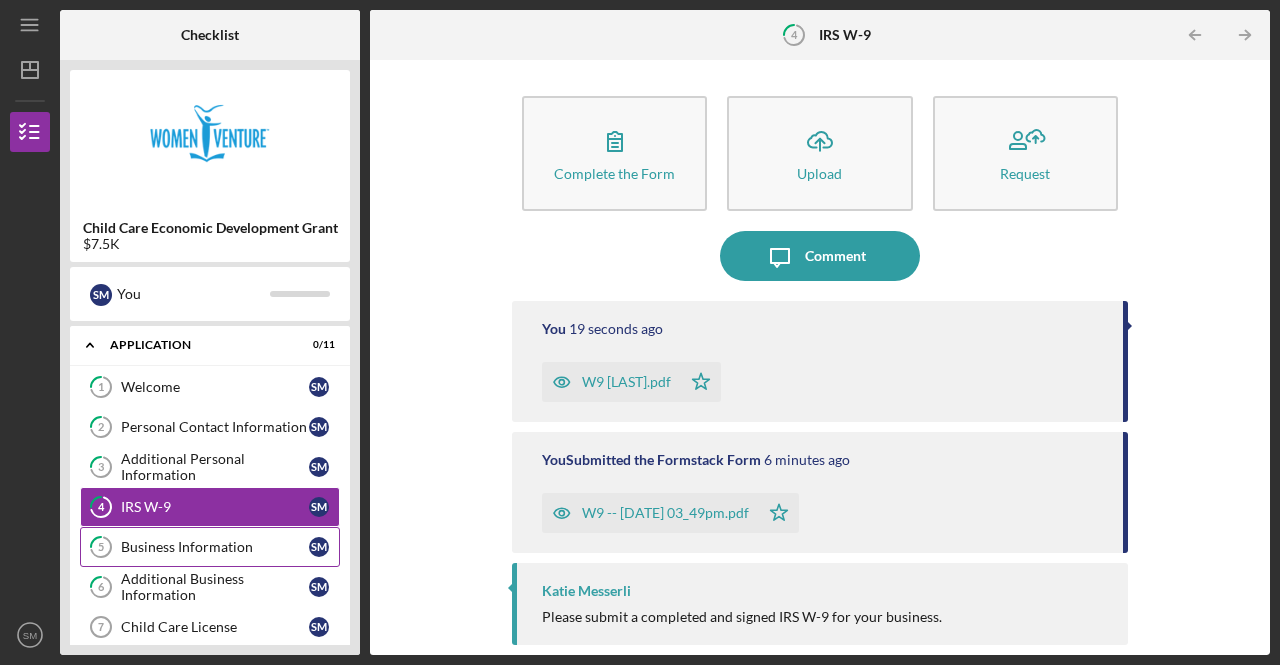click on "[NUMBER] [BUSINESS_INFO] [STREET_SUFFIX]" at bounding box center [210, 547] 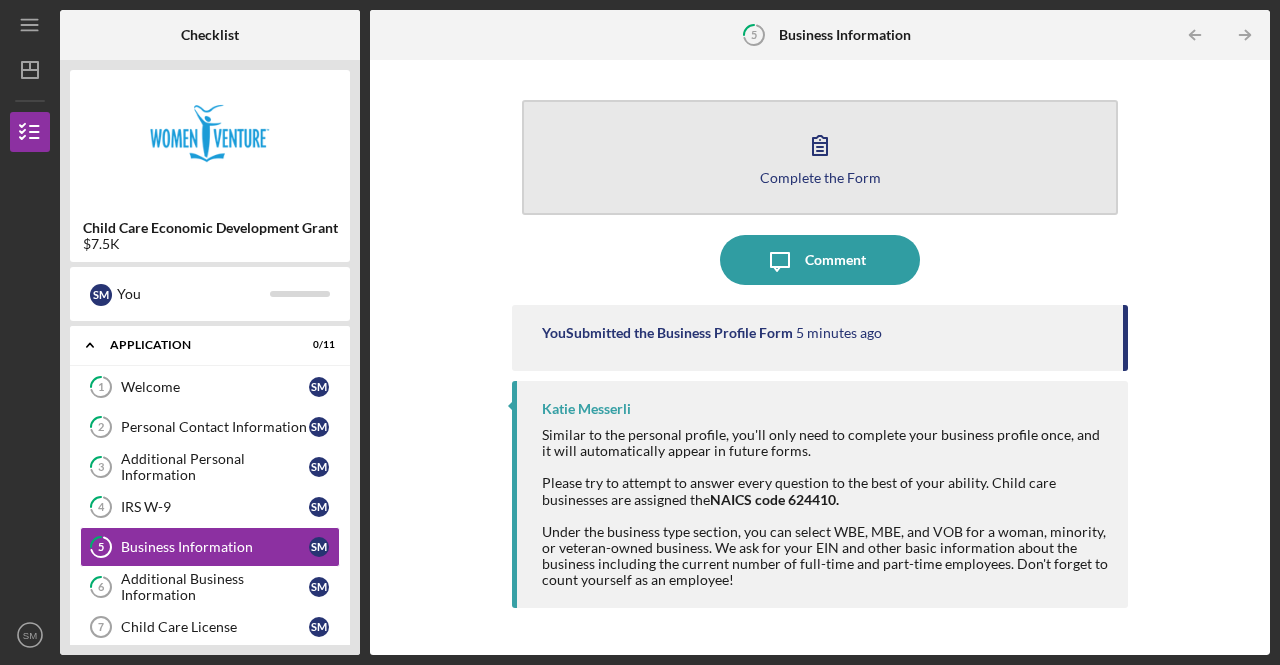 click 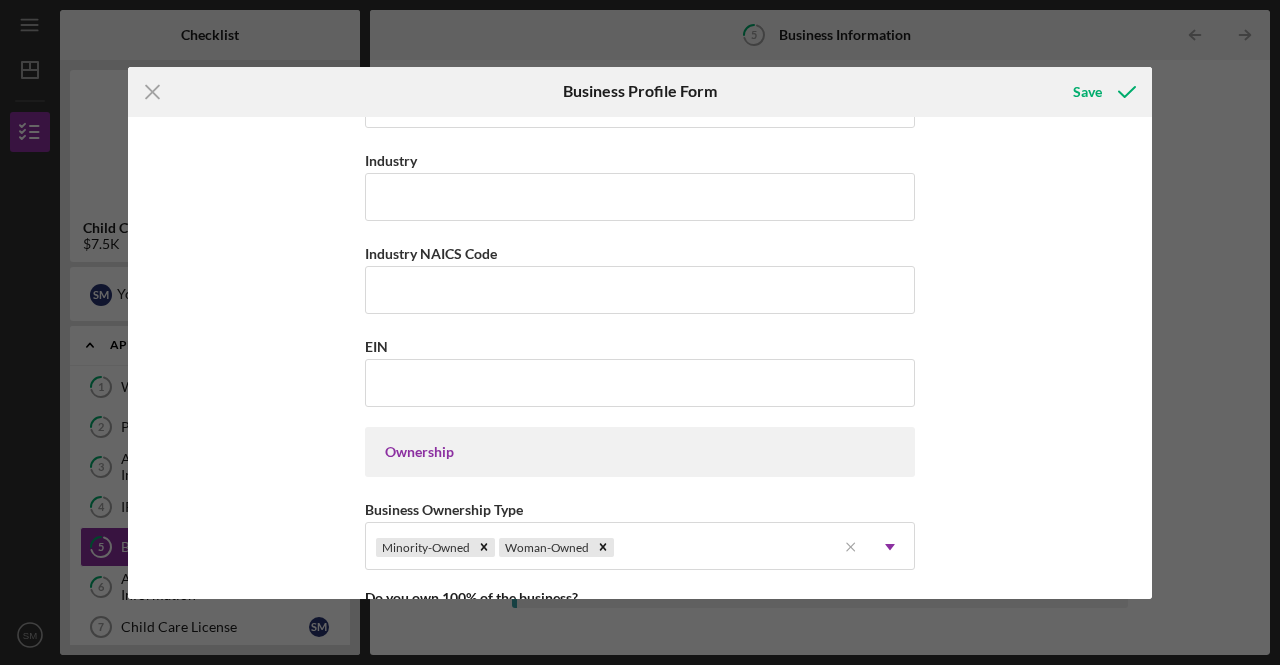 scroll, scrollTop: 552, scrollLeft: 0, axis: vertical 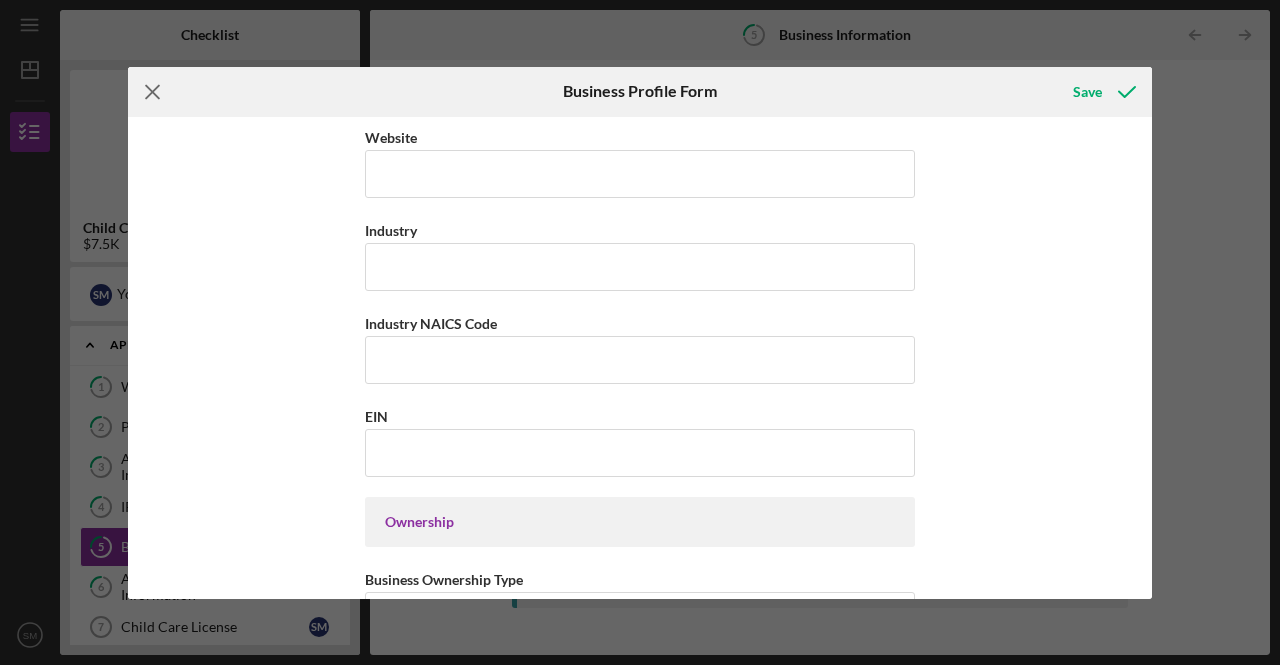 click on "Icon/Menu Close" 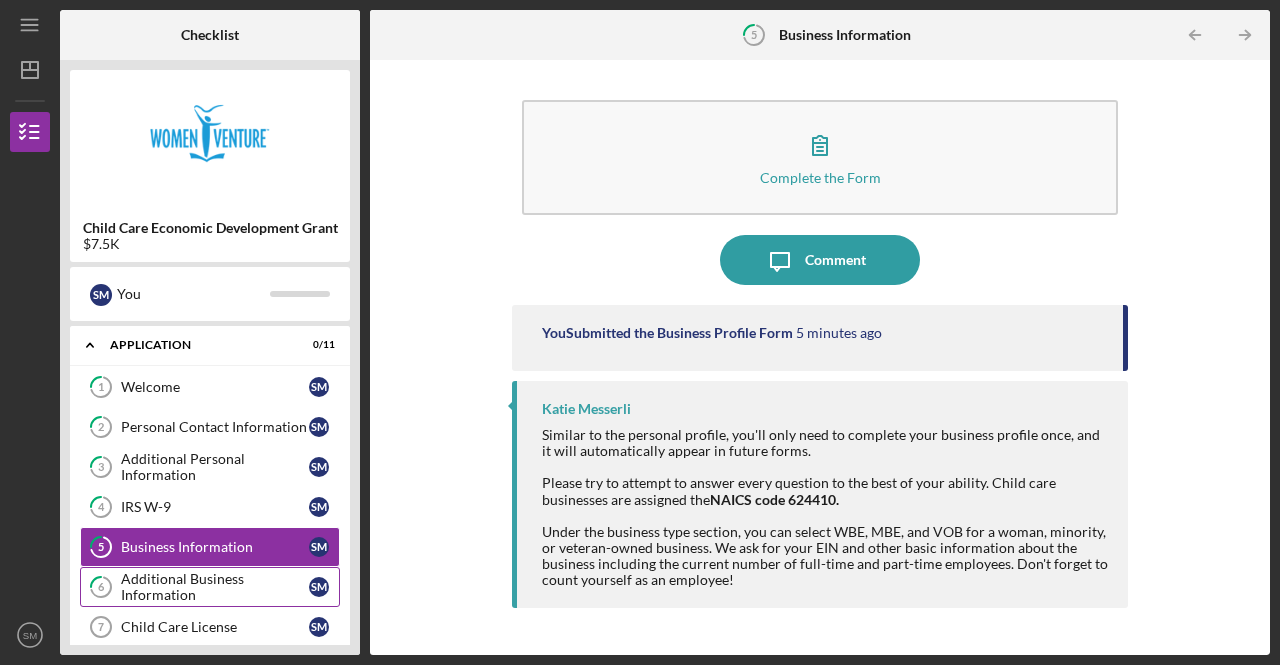 click on "Additional Business Information" at bounding box center [215, 587] 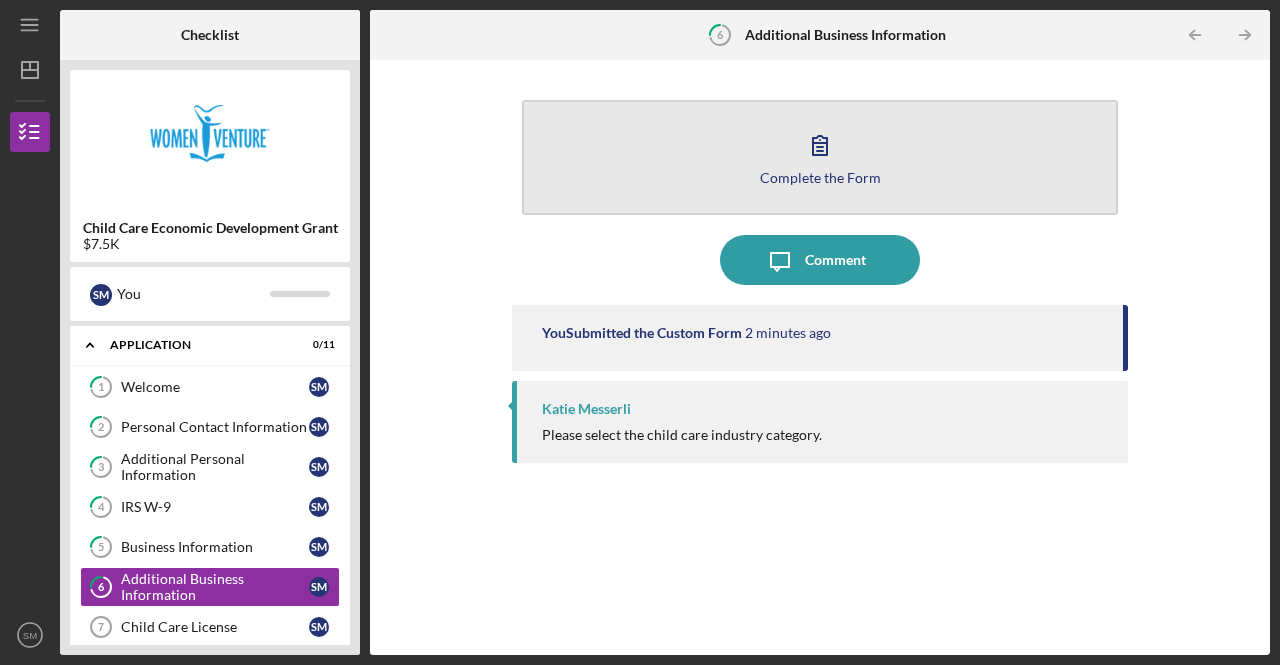 click on "Complete the Form Form" at bounding box center [820, 157] 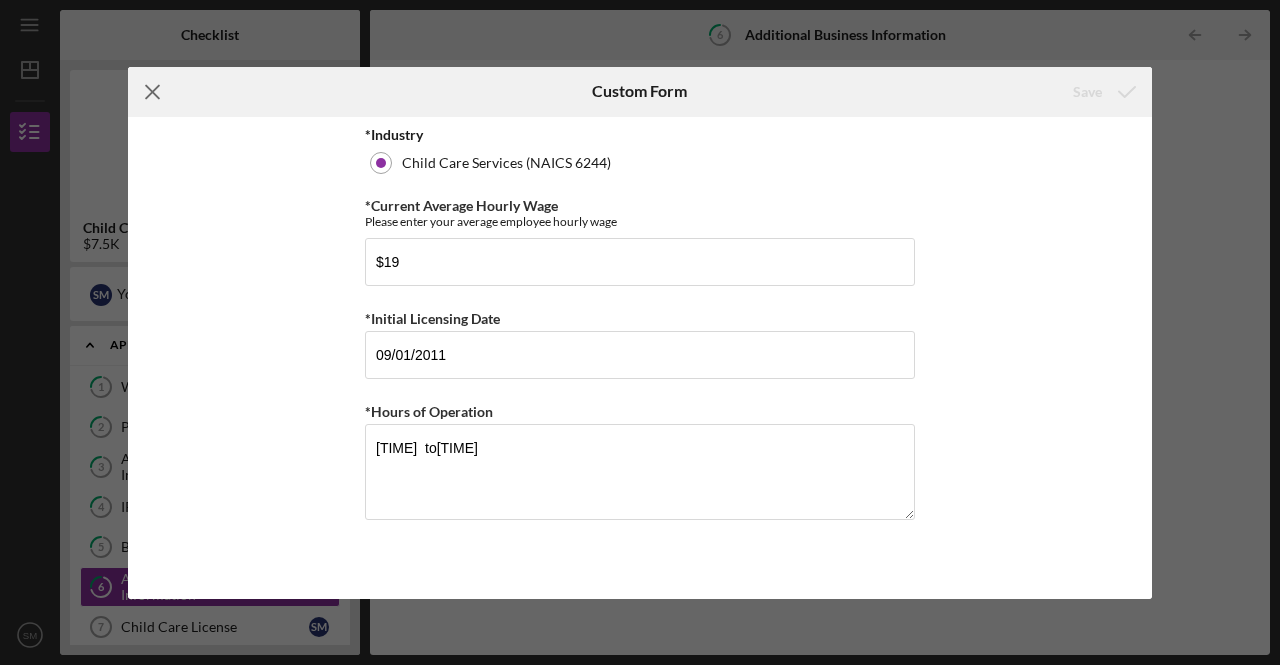 click on "Icon/Menu Close" 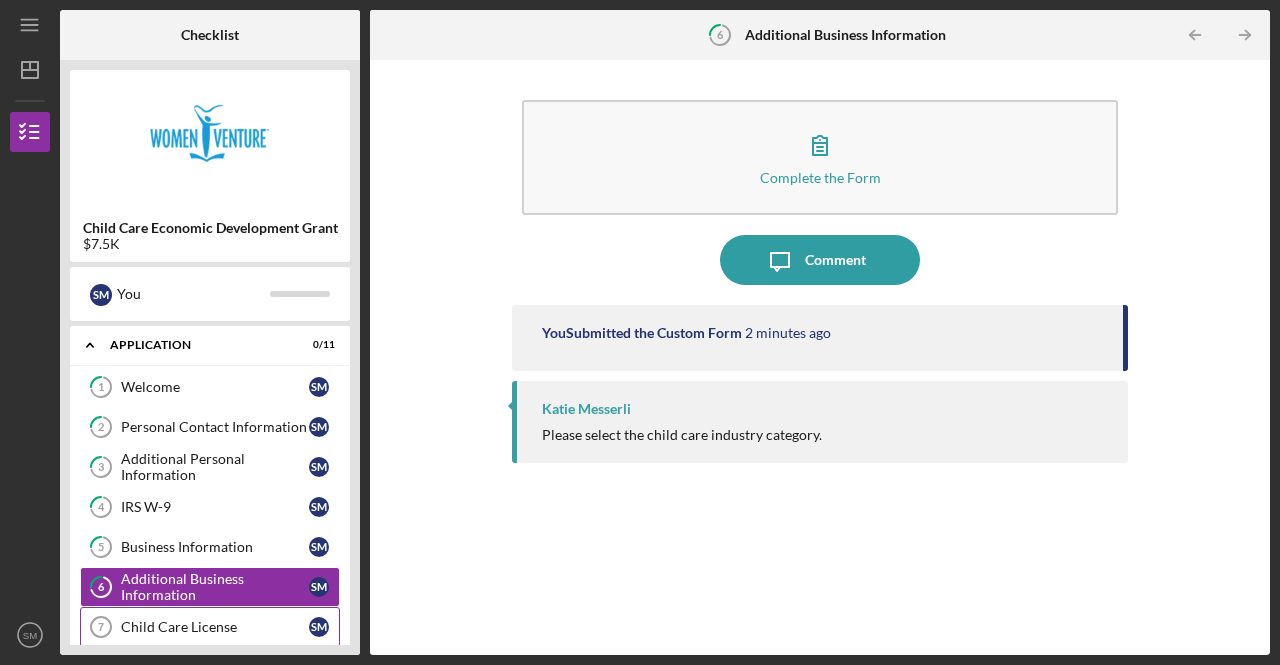 click on "Child Care License [NUMBER] Child Care License S M" at bounding box center (210, 627) 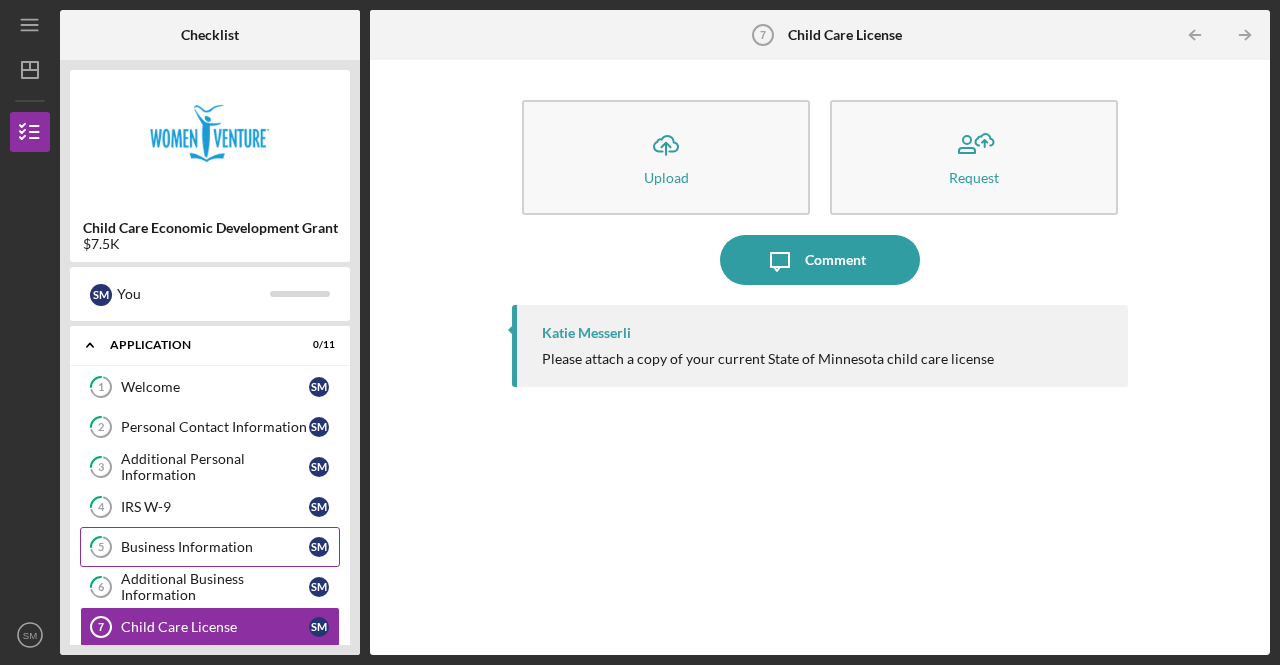 scroll, scrollTop: 200, scrollLeft: 0, axis: vertical 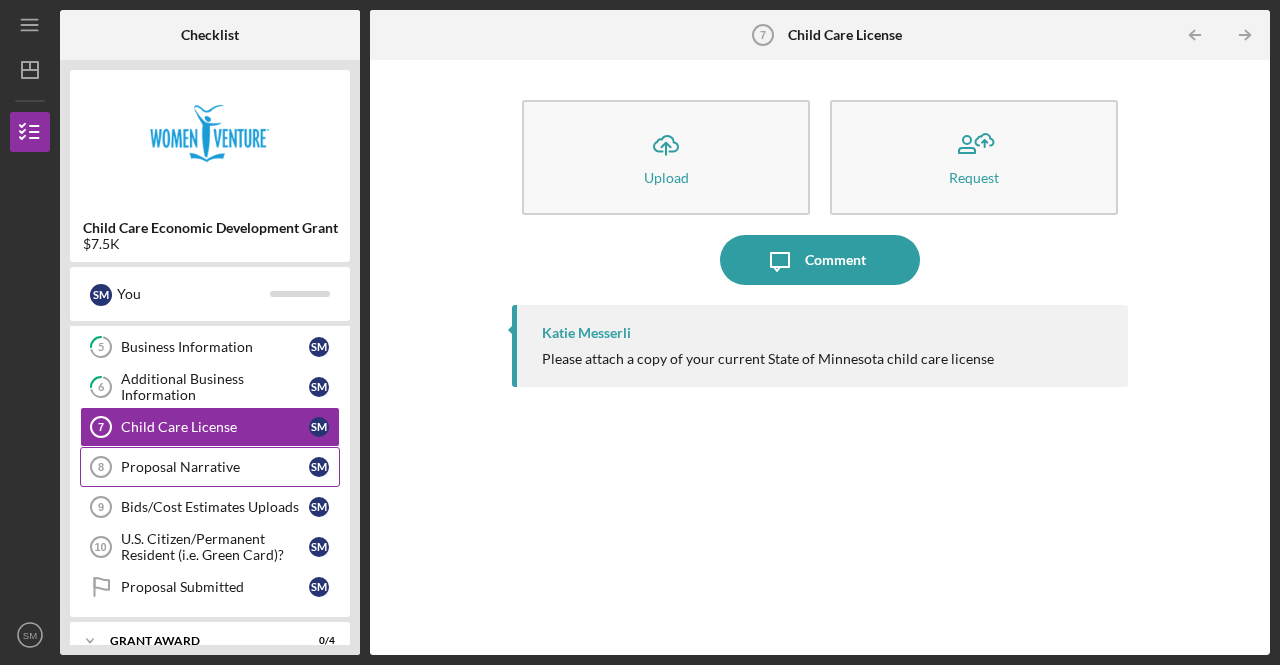 click on "Proposal Narrative" at bounding box center (215, 467) 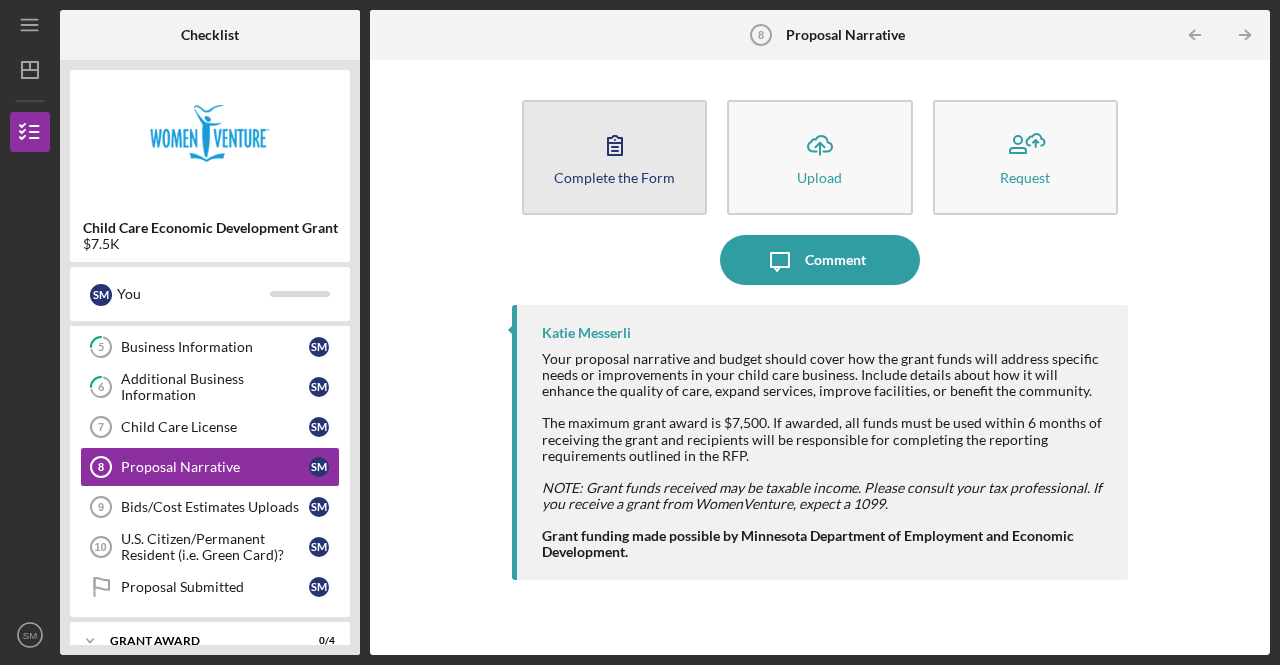 click on "Complete the Form Form" at bounding box center (614, 157) 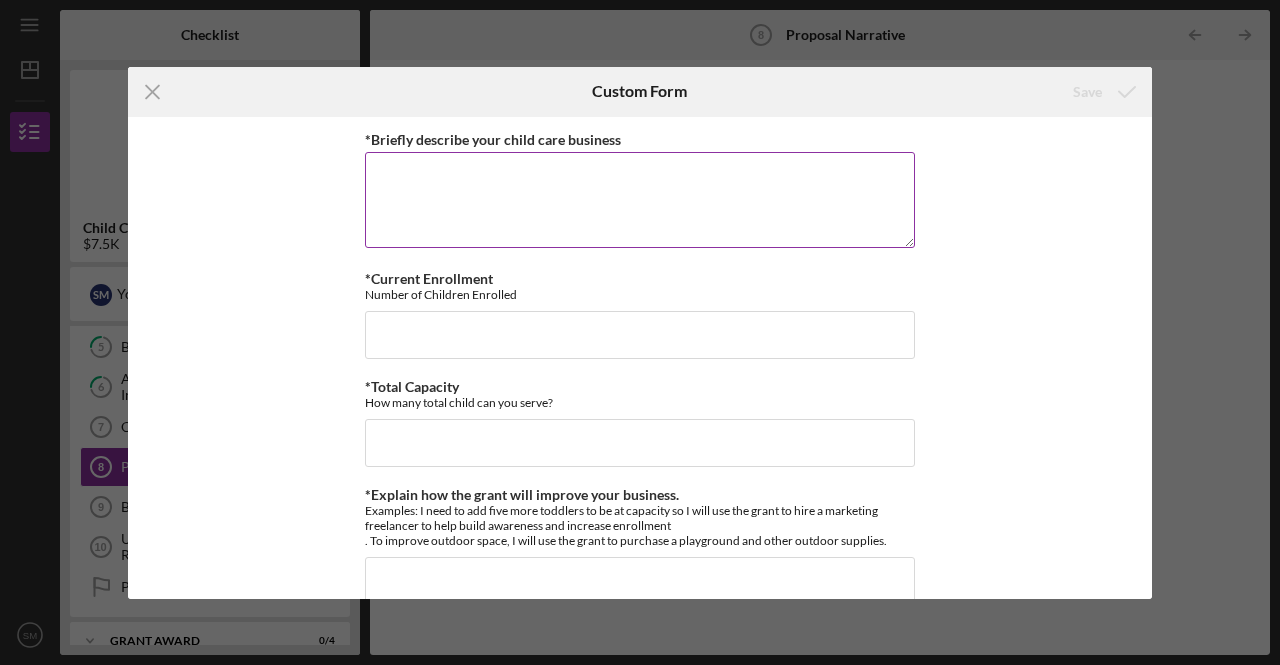 click on "*Briefly describe your child care business" at bounding box center (640, 200) 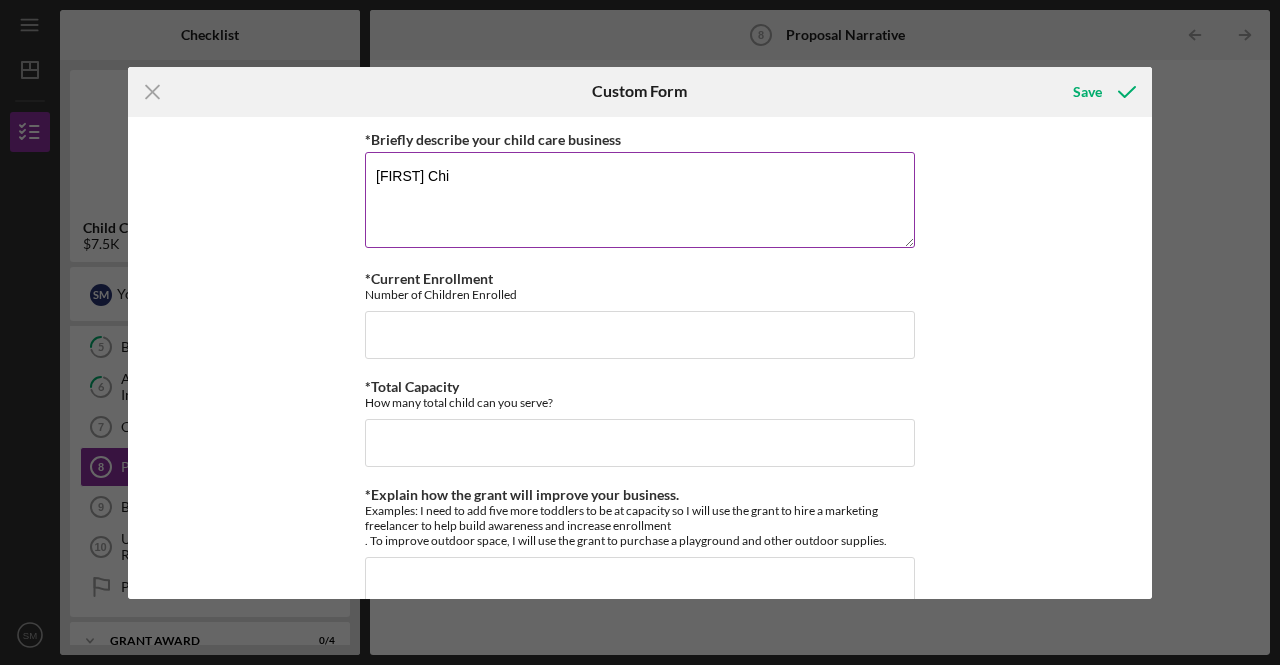 type on "[FIRST] Chi" 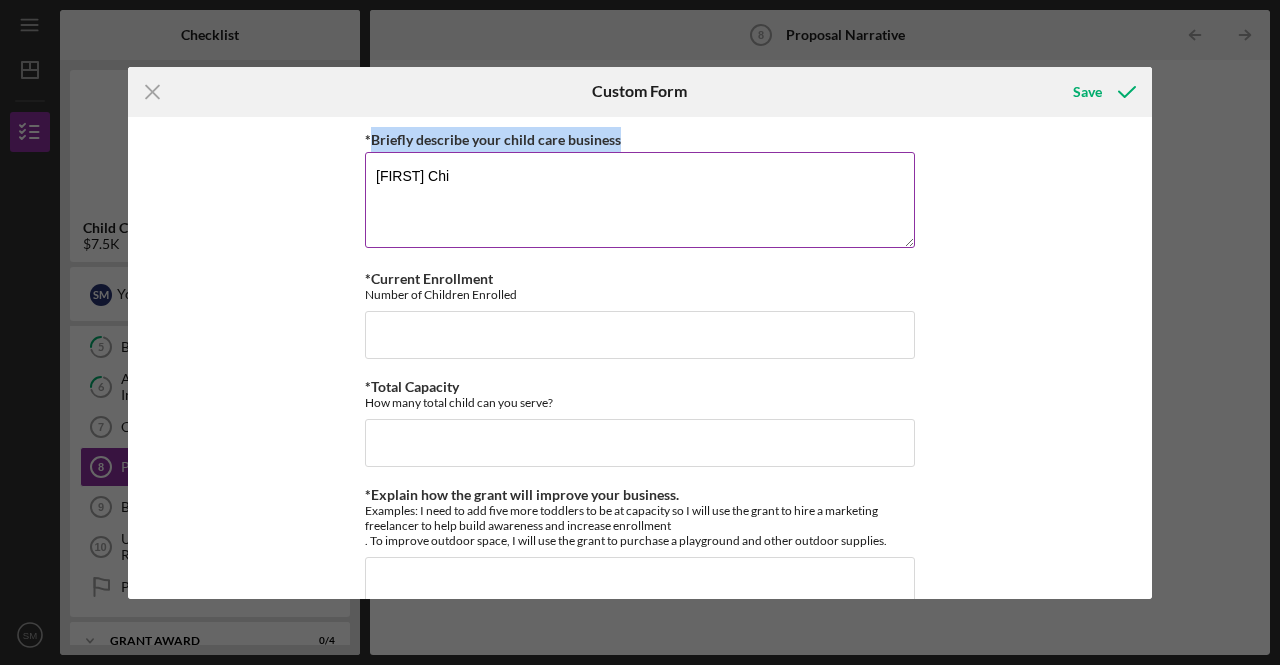 drag, startPoint x: 629, startPoint y: 137, endPoint x: 370, endPoint y: 138, distance: 259.00192 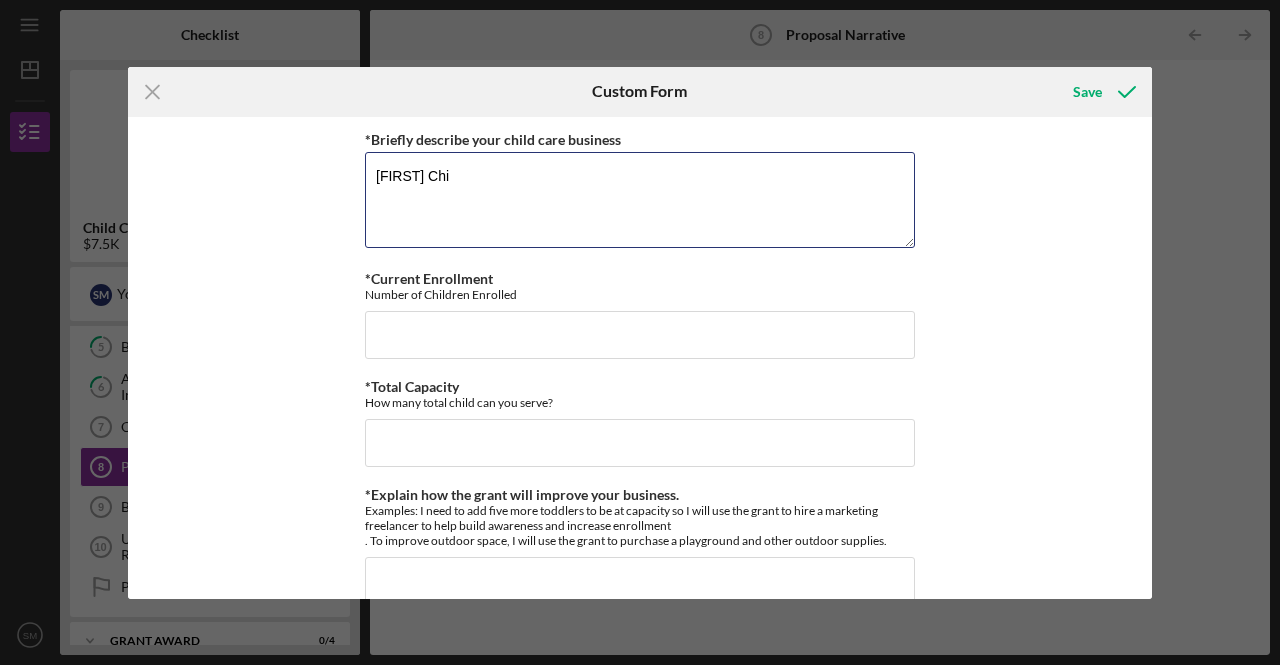 drag, startPoint x: 472, startPoint y: 168, endPoint x: 321, endPoint y: 164, distance: 151.05296 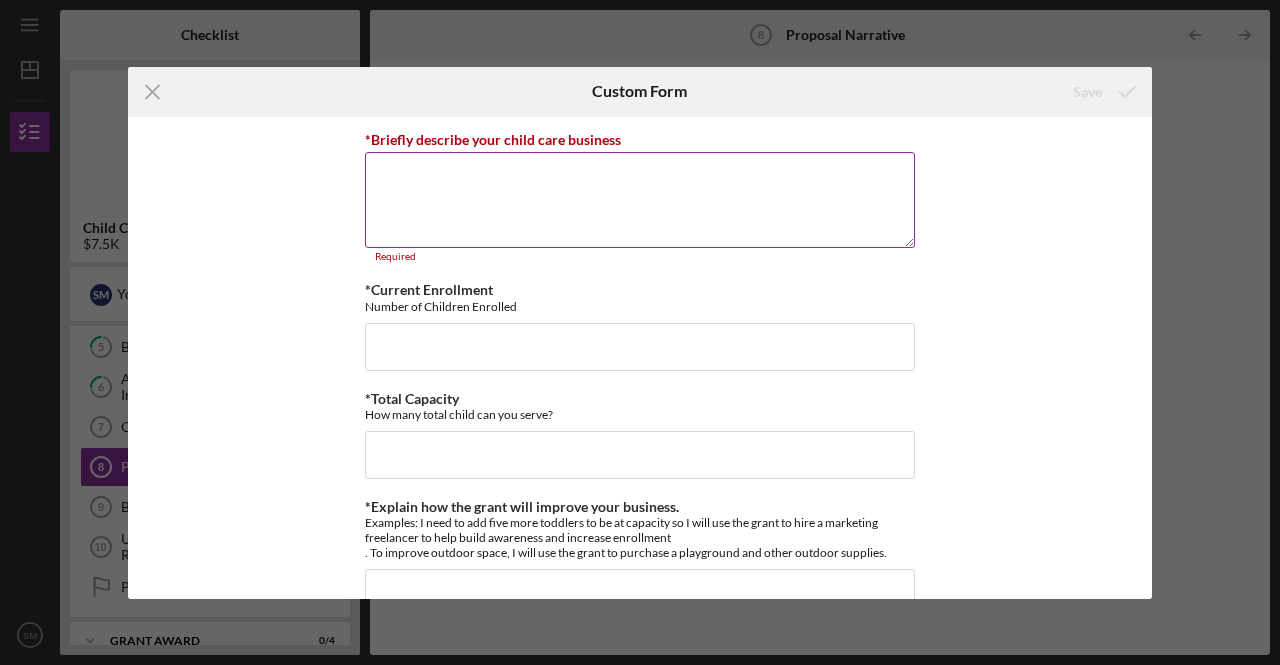 paste on "We provide a safe, nurturing, and engaging environment for children to learn, grow, and thrive. Our focus is on early childhood development through age-appropriate activities, structured play, and personalized attention. With trained and caring staff, we aim to support each child's emotional, social, and educational needs while giving parents peace of mind." 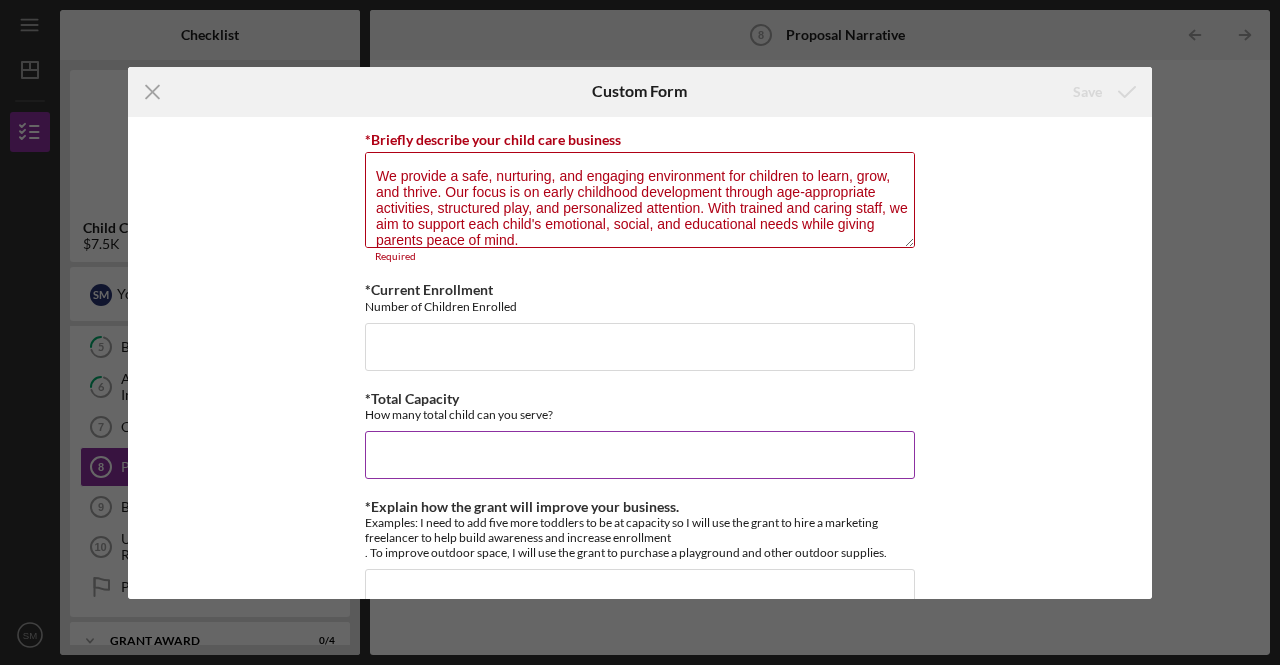 scroll, scrollTop: 0, scrollLeft: 0, axis: both 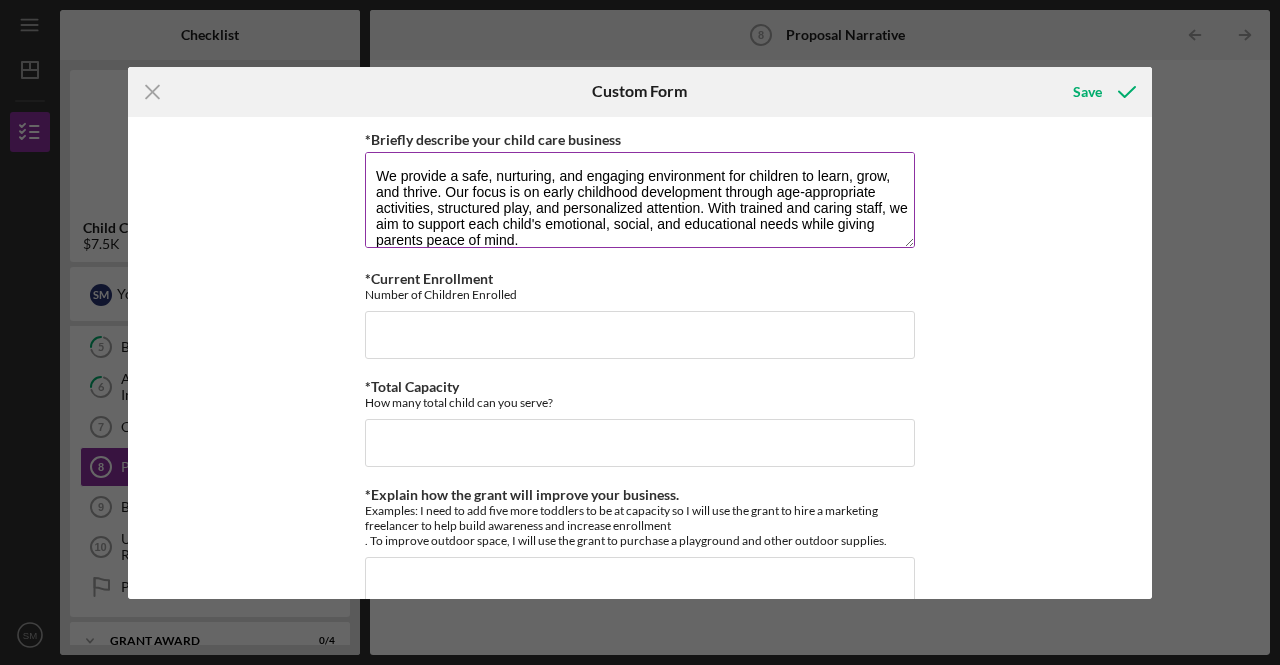 click on "We provide a safe, nurturing, and engaging environment for children to learn, grow, and thrive. Our focus is on early childhood development through age-appropriate activities, structured play, and personalized attention. With trained and caring staff, we aim to support each child's emotional, social, and educational needs while giving parents peace of mind." at bounding box center (640, 200) 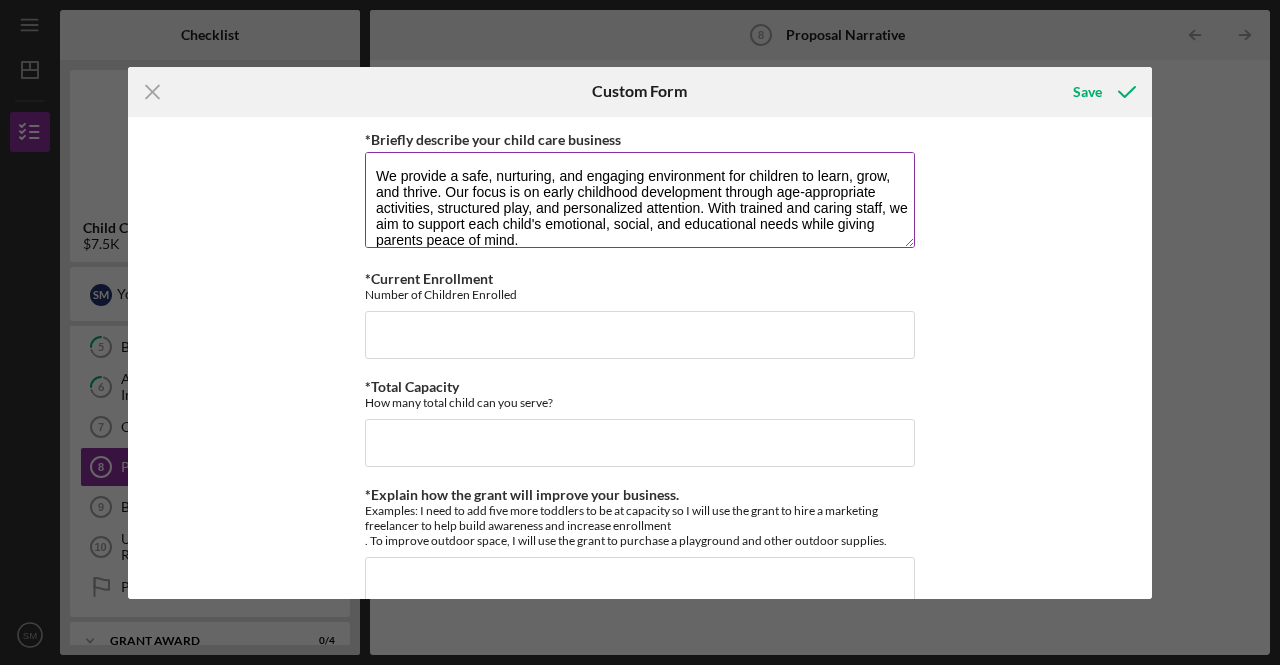 click on "We provide a safe, nurturing, and engaging environment for children to learn, grow, and thrive. Our focus is on early childhood development through age-appropriate activities, structured play, and personalized attention. With trained and caring staff, we aim to support each child's emotional, social, and educational needs while giving parents peace of mind." at bounding box center [640, 200] 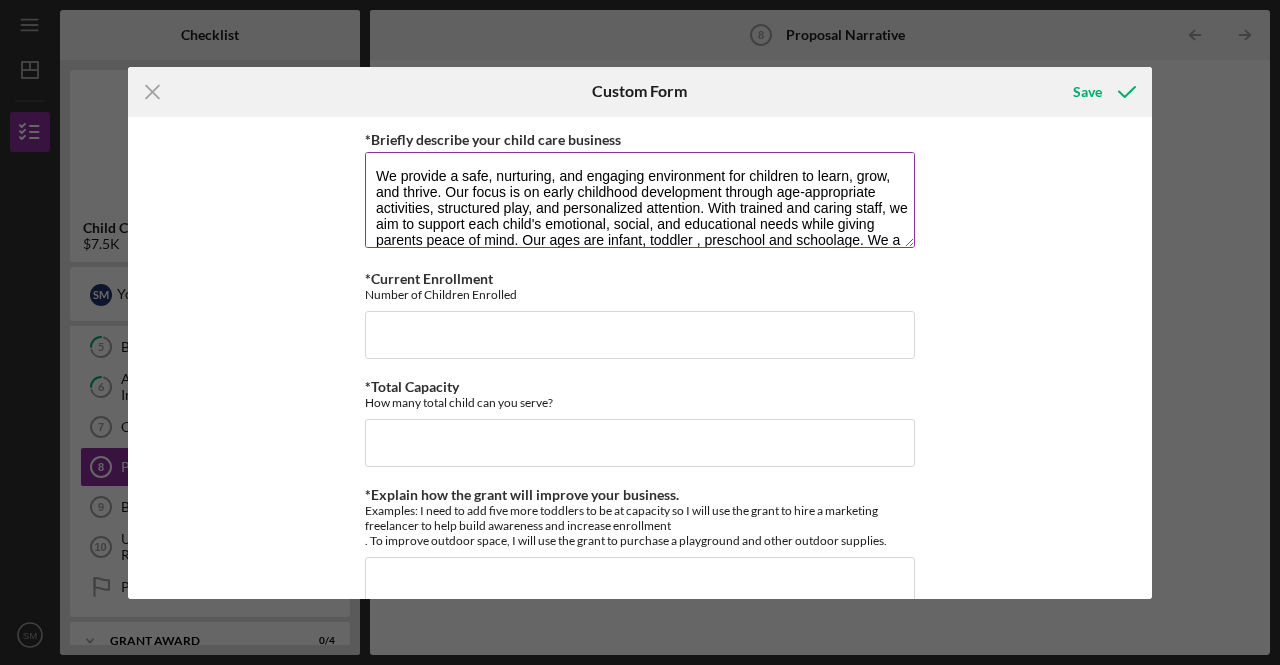 scroll, scrollTop: 16, scrollLeft: 0, axis: vertical 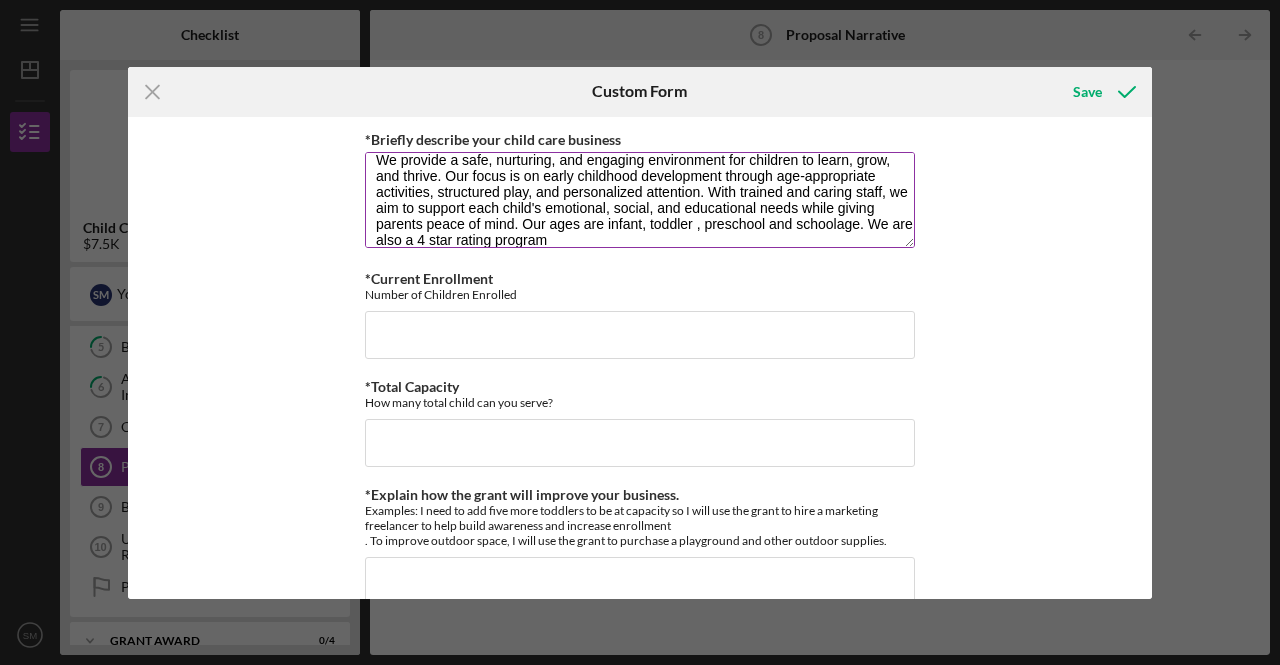 click on "We provide a safe, nurturing, and engaging environment for children to learn, grow, and thrive. Our focus is on early childhood development through age-appropriate activities, structured play, and personalized attention. With trained and caring staff, we aim to support each child's emotional, social, and educational needs while giving parents peace of mind. Our ages are infant, toddler , preschool and schoolage. We are also a 4 star rating program" at bounding box center (640, 200) 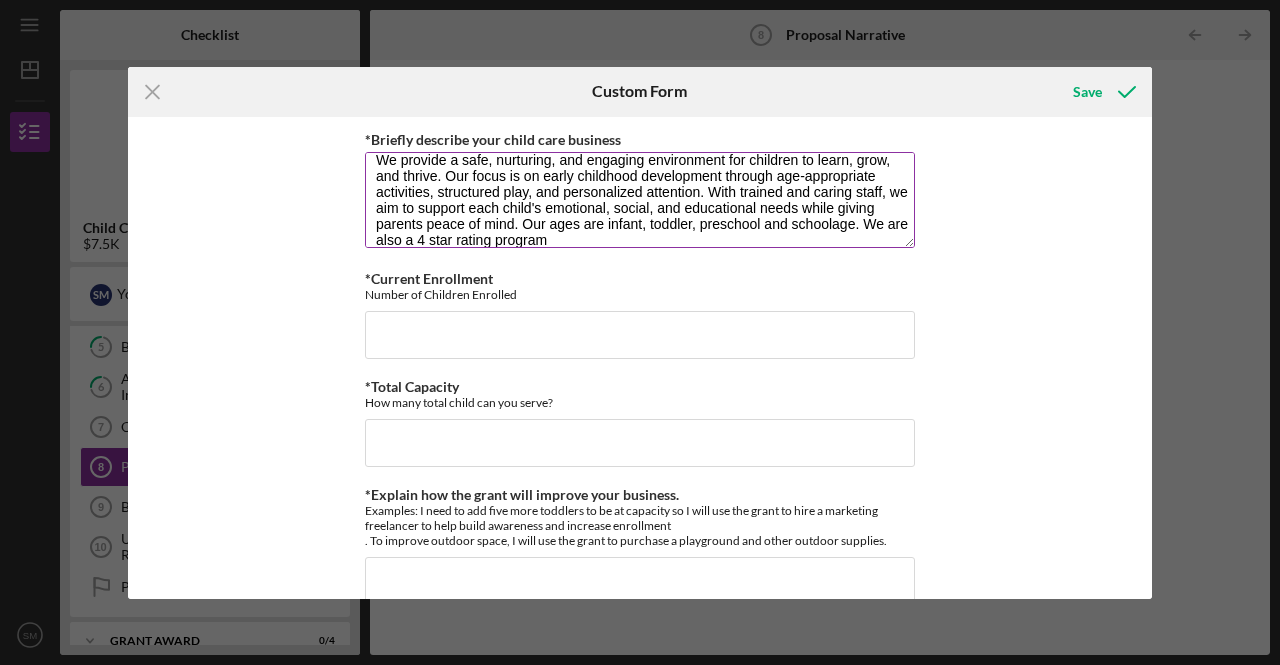 click on "We provide a safe, nurturing, and engaging environment for children to learn, grow, and thrive. Our focus is on early childhood development through age-appropriate activities, structured play, and personalized attention. With trained and caring staff, we aim to support each child's emotional, social, and educational needs while giving parents peace of mind. Our ages are infant, toddler, preschool and schoolage. We are also a 4 star rating program" at bounding box center (640, 200) 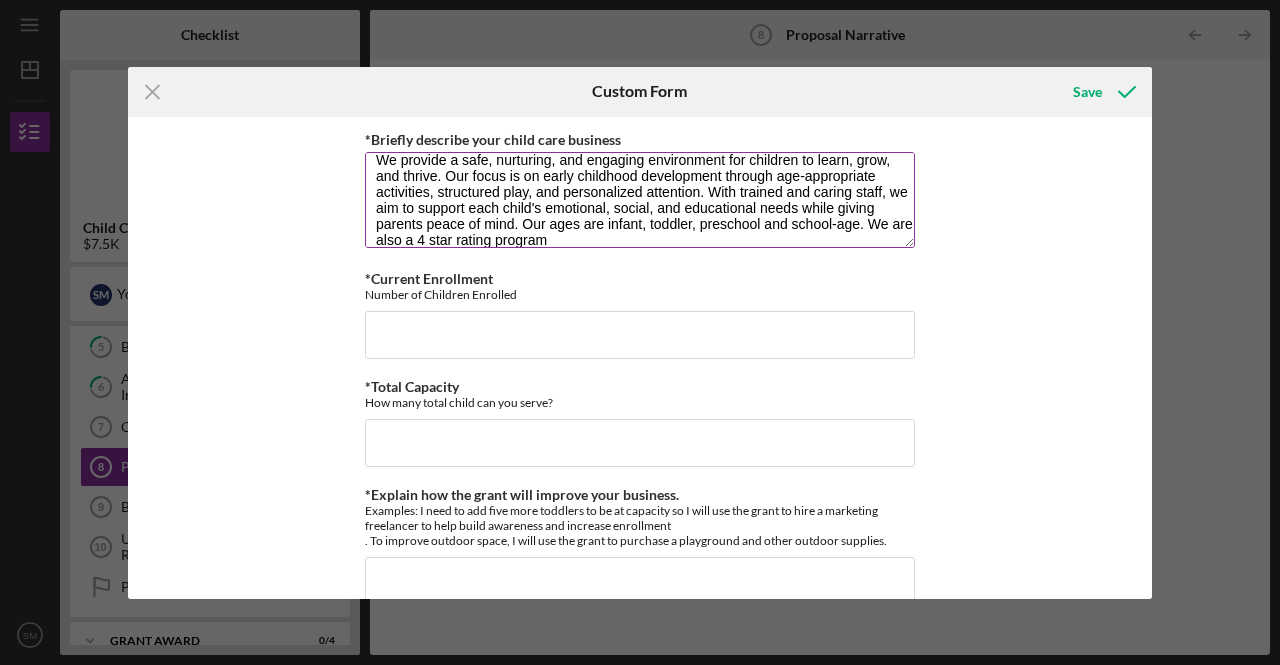 click on "We provide a safe, nurturing, and engaging environment for children to learn, grow, and thrive. Our focus is on early childhood development through age-appropriate activities, structured play, and personalized attention. With trained and caring staff, we aim to support each child's emotional, social, and educational needs while giving parents peace of mind. Our ages are infant, toddler, preschool and school-age. We are also a 4 star rating program" at bounding box center [640, 200] 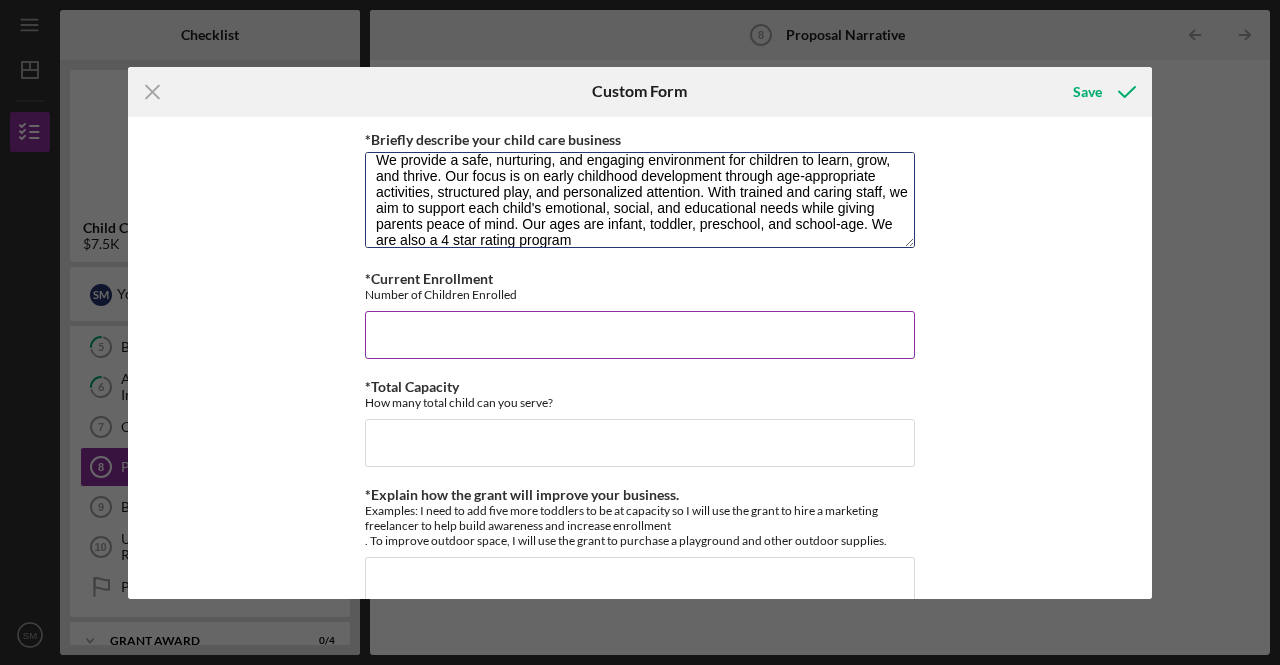 type on "We provide a safe, nurturing, and engaging environment for children to learn, grow, and thrive. Our focus is on early childhood development through age-appropriate activities, structured play, and personalized attention. With trained and caring staff, we aim to support each child's emotional, social, and educational needs while giving parents peace of mind. Our ages are infant, toddler, preschool, and school-age. We are also a 4 star rating program" 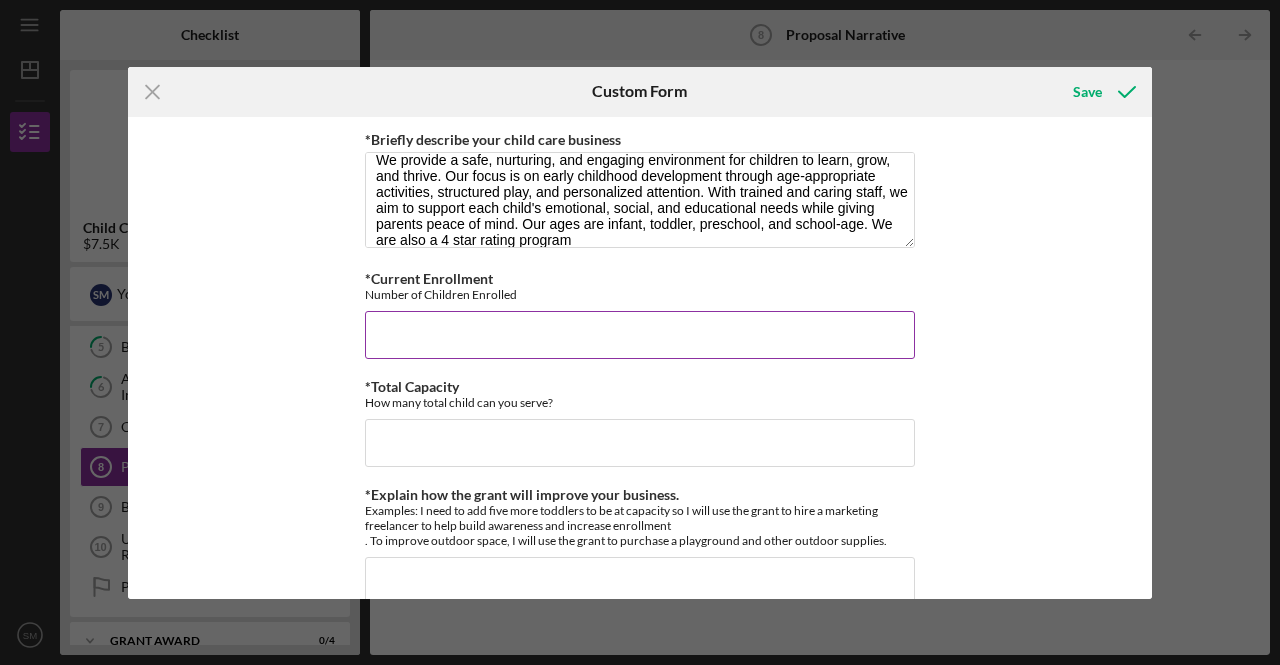 click on "*Current Enrollment" at bounding box center (640, 335) 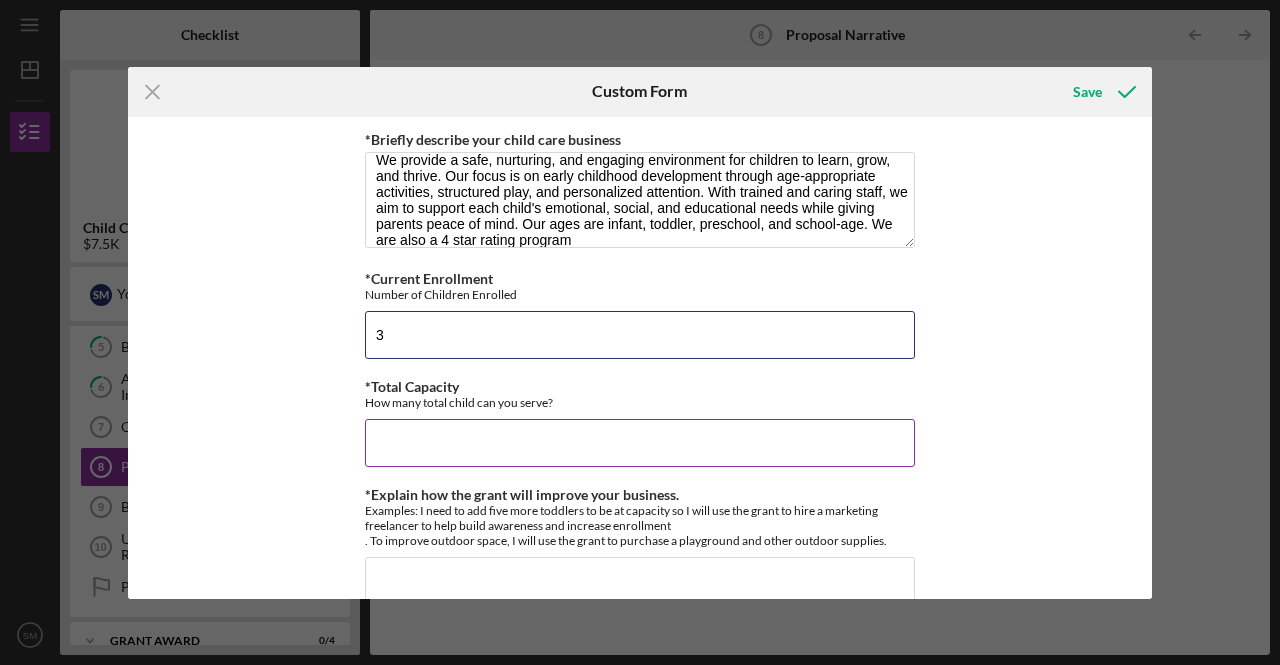 type on "3" 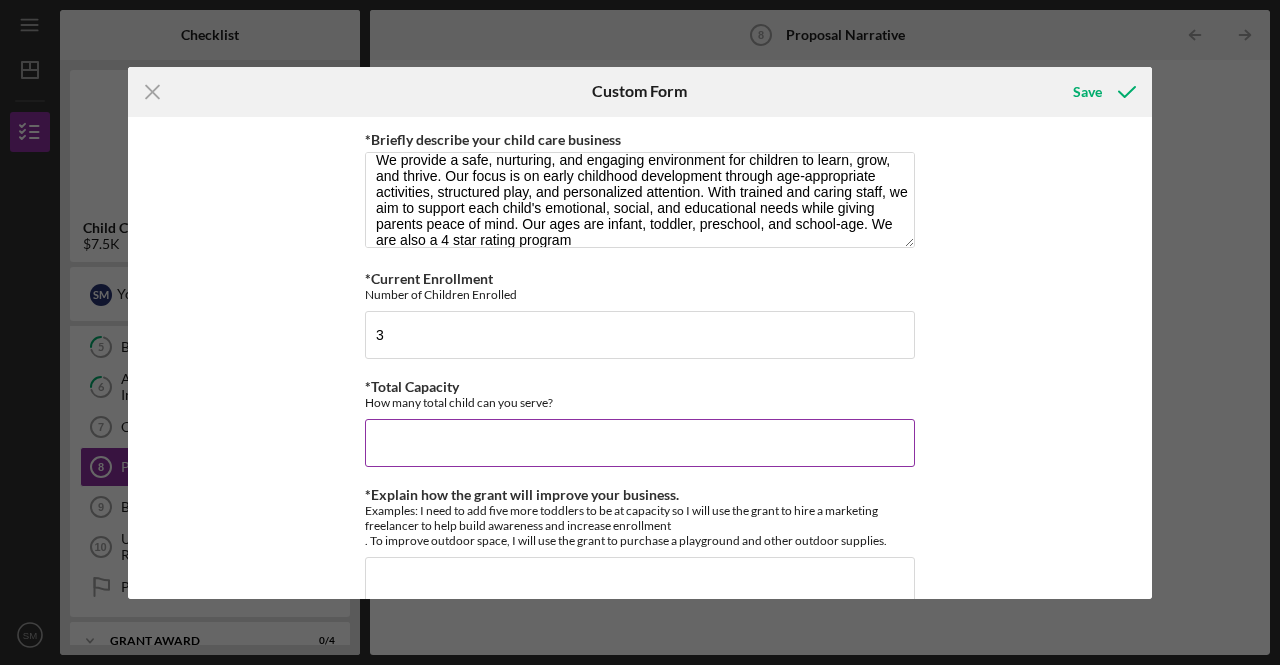 click on "*Total Capacity" at bounding box center (640, 443) 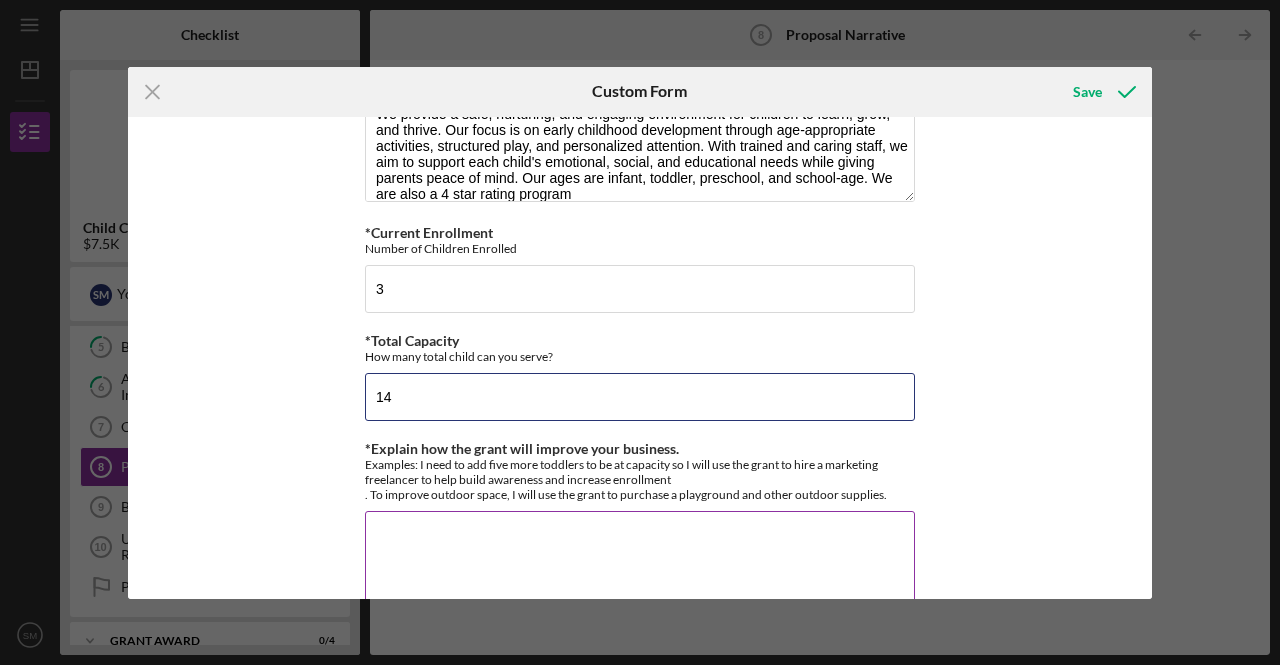 scroll, scrollTop: 200, scrollLeft: 0, axis: vertical 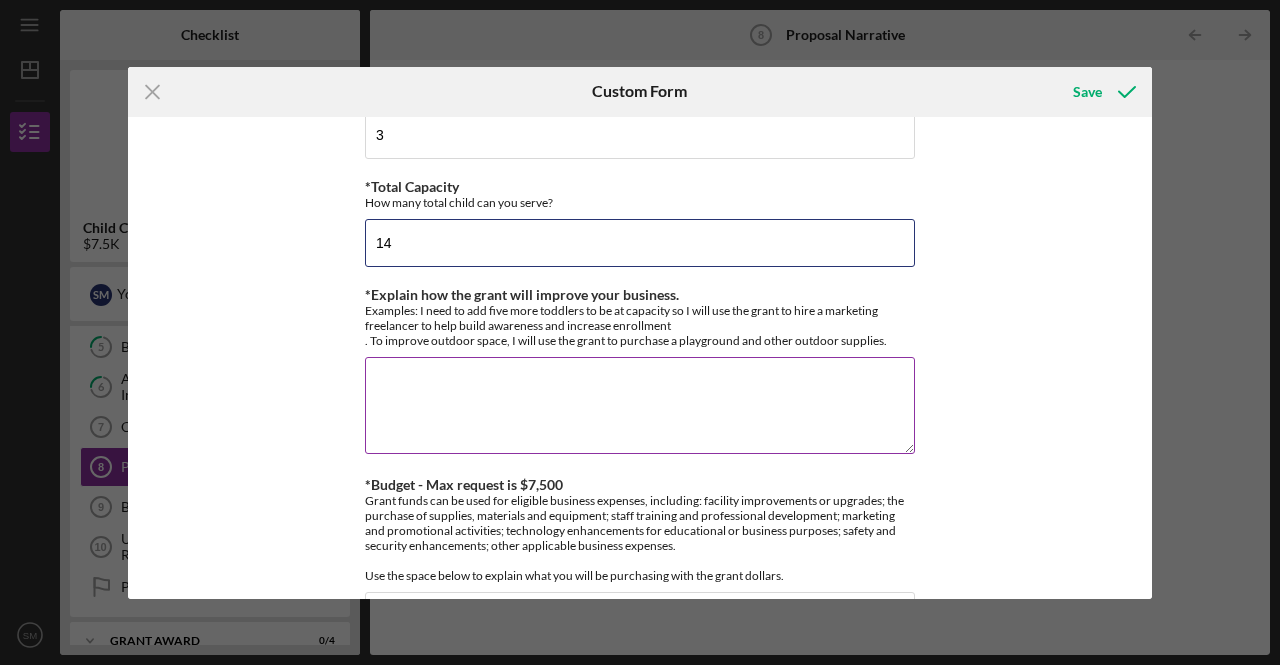 type on "14" 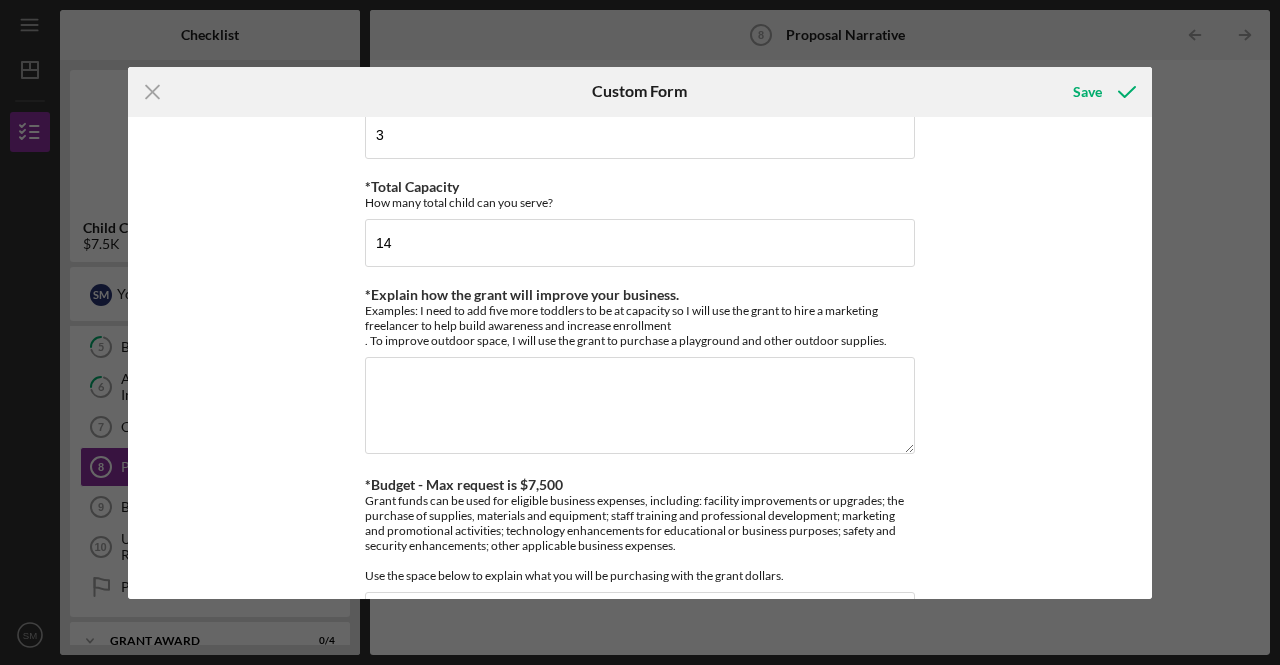 drag, startPoint x: 677, startPoint y: 297, endPoint x: 360, endPoint y: 291, distance: 317.05676 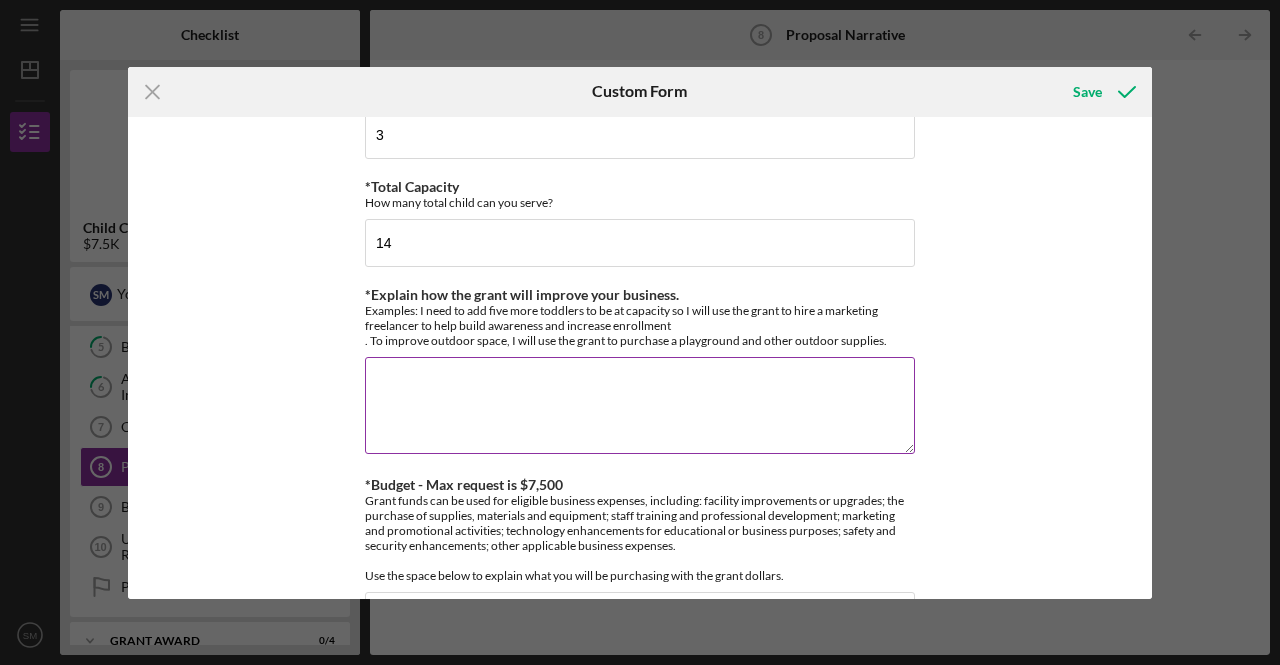 copy on "*Explain how the grant will improve your business." 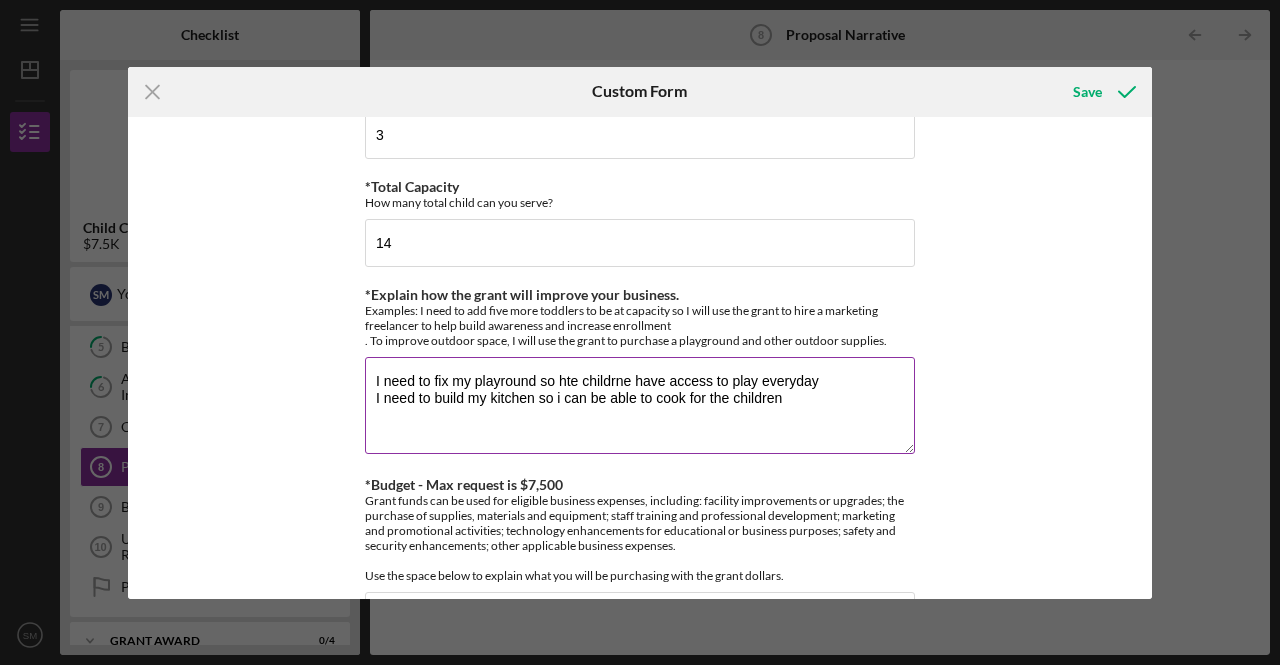 click on "I need to fix my playround so hte childrne have access to play everyday
I need to build my kitchen so i can be able to cook for the children" at bounding box center (640, 405) 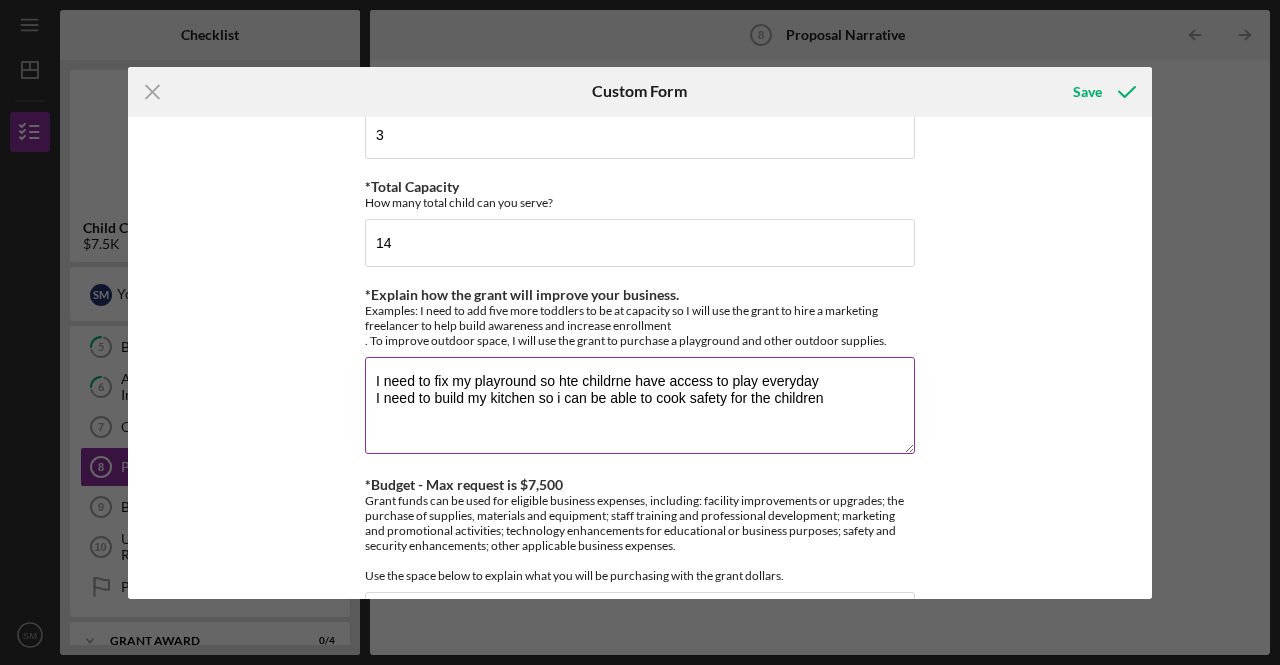 click on "I need to fix my playround so hte childrne have access to play everyday
I need to build my kitchen so i can be able to cook safety for the children" at bounding box center (640, 405) 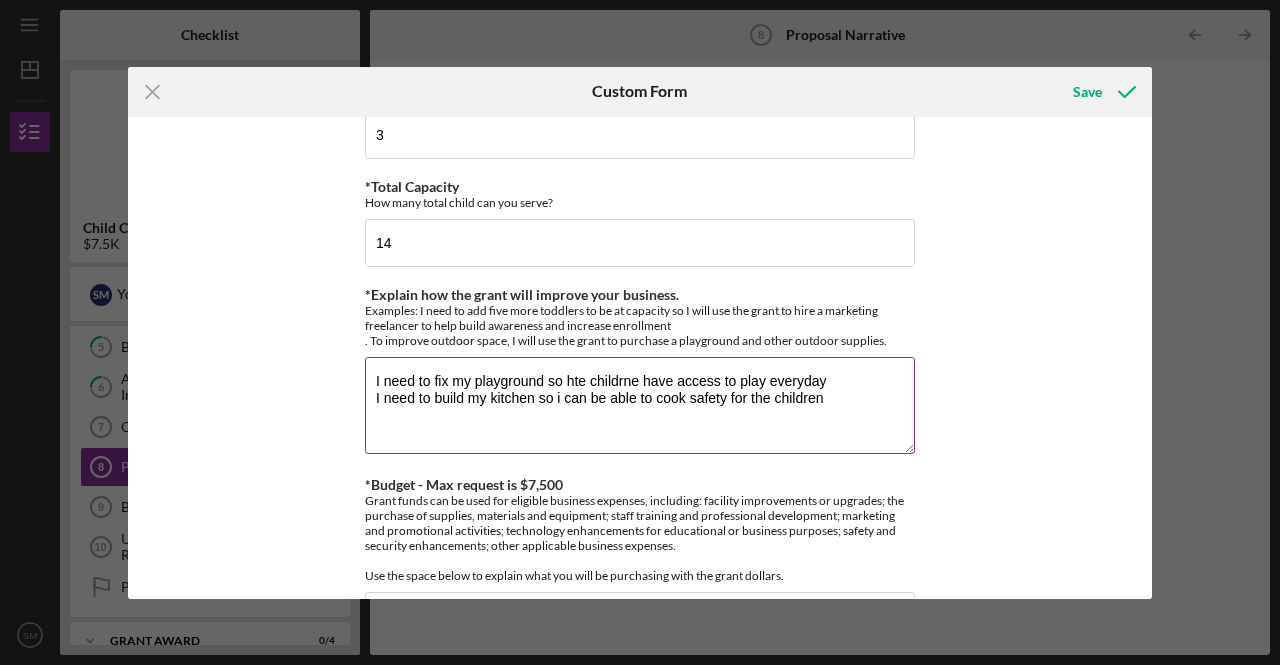 click on "I need to fix my playground so hte childrne have access to play everyday
I need to build my kitchen so i can be able to cook safety for the children" at bounding box center (640, 405) 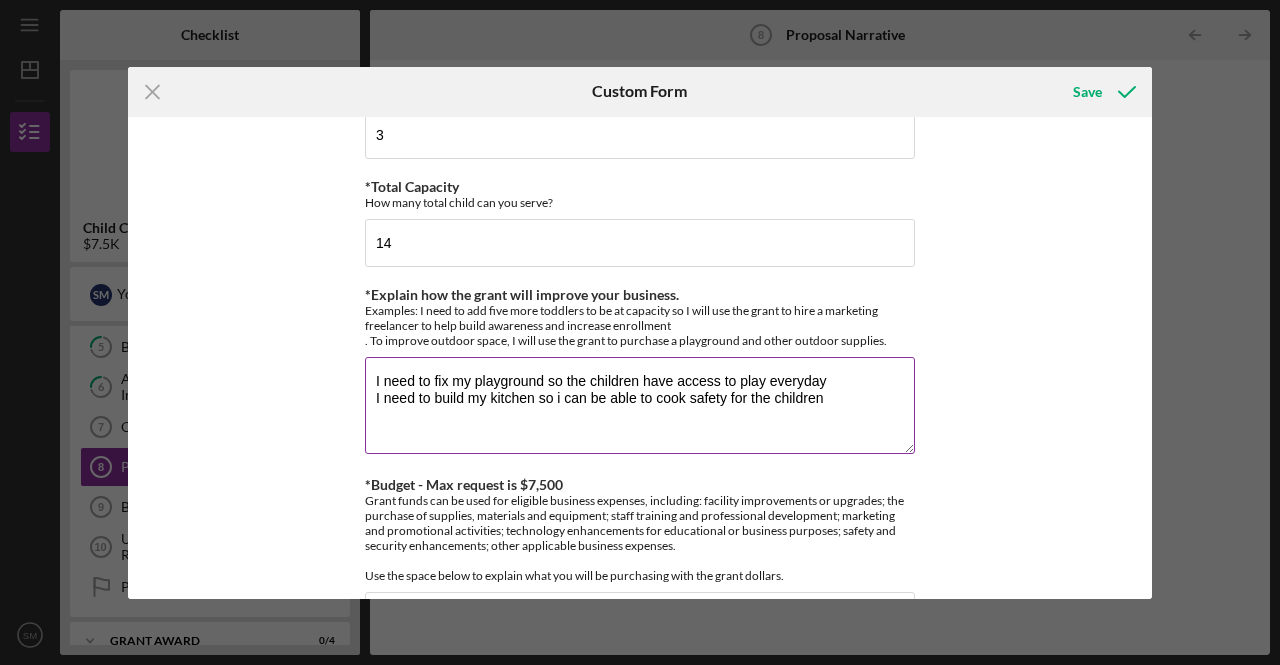 click on "I need to fix my playground so the children have access to play everyday
I need to build my kitchen so i can be able to cook safety for the children" at bounding box center [640, 405] 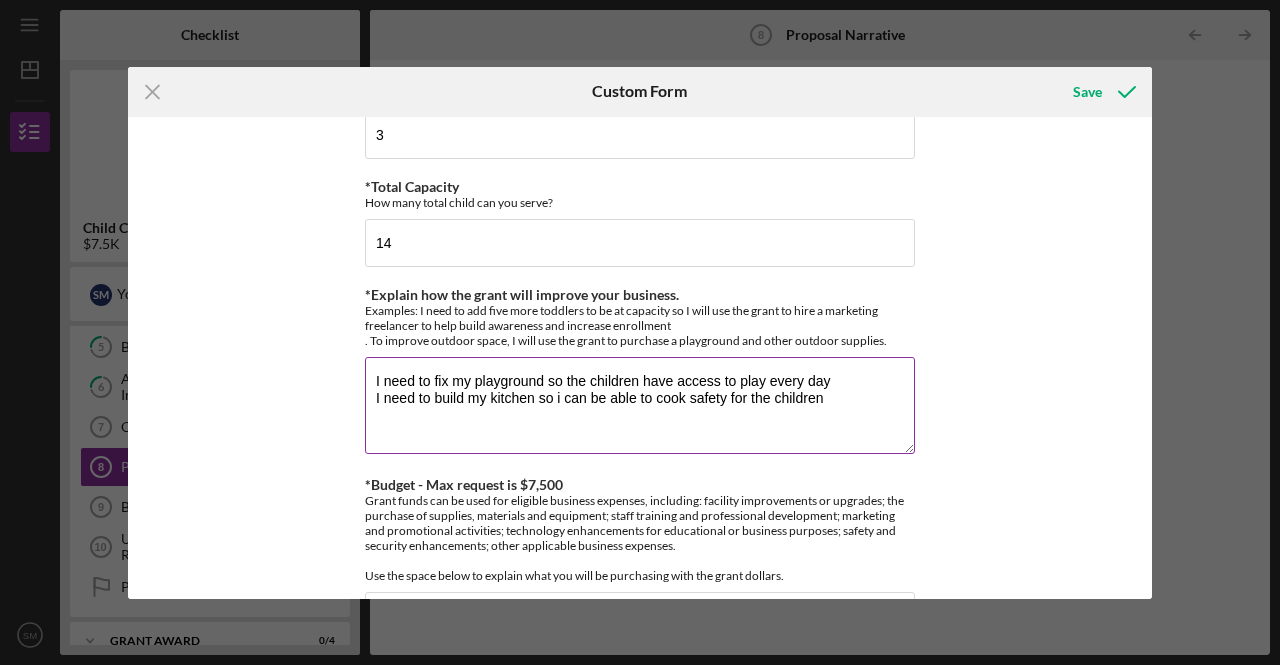 click on "I need to fix my playground so the children have access to play every day
I need to build my kitchen so i can be able to cook safety for the children" at bounding box center (640, 405) 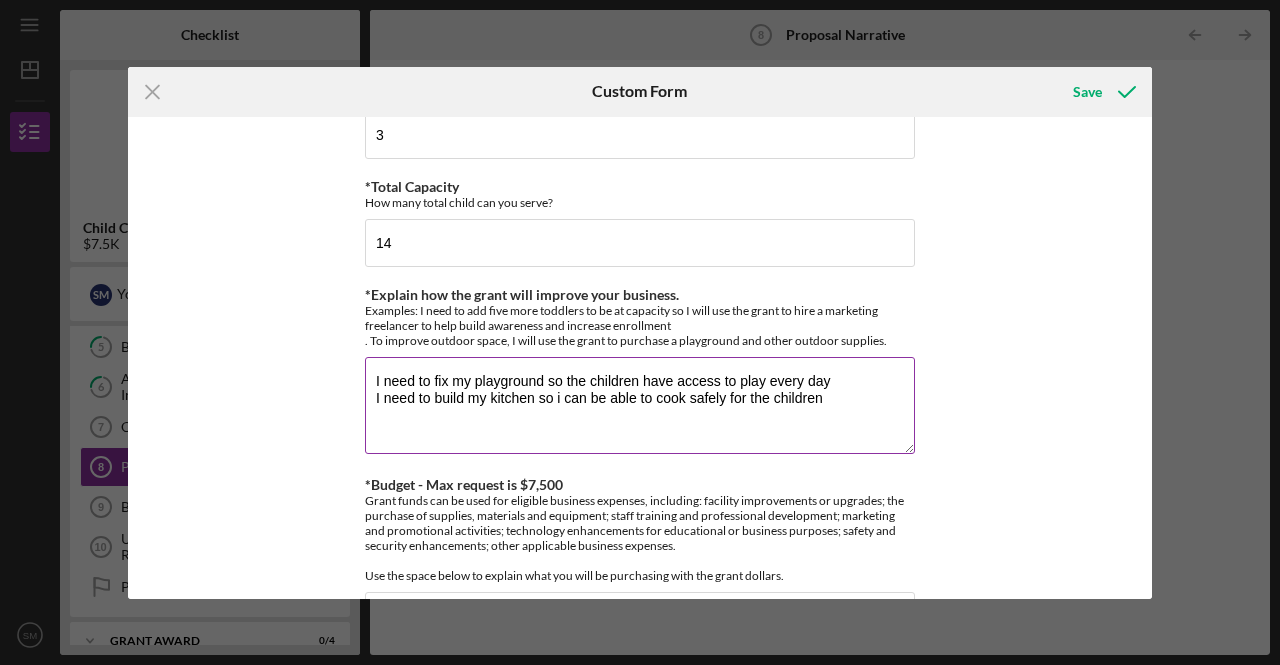 click on "I need to fix my playground so the children have access to play every day
I need to build my kitchen so i can be able to cook safely for the children" at bounding box center (640, 405) 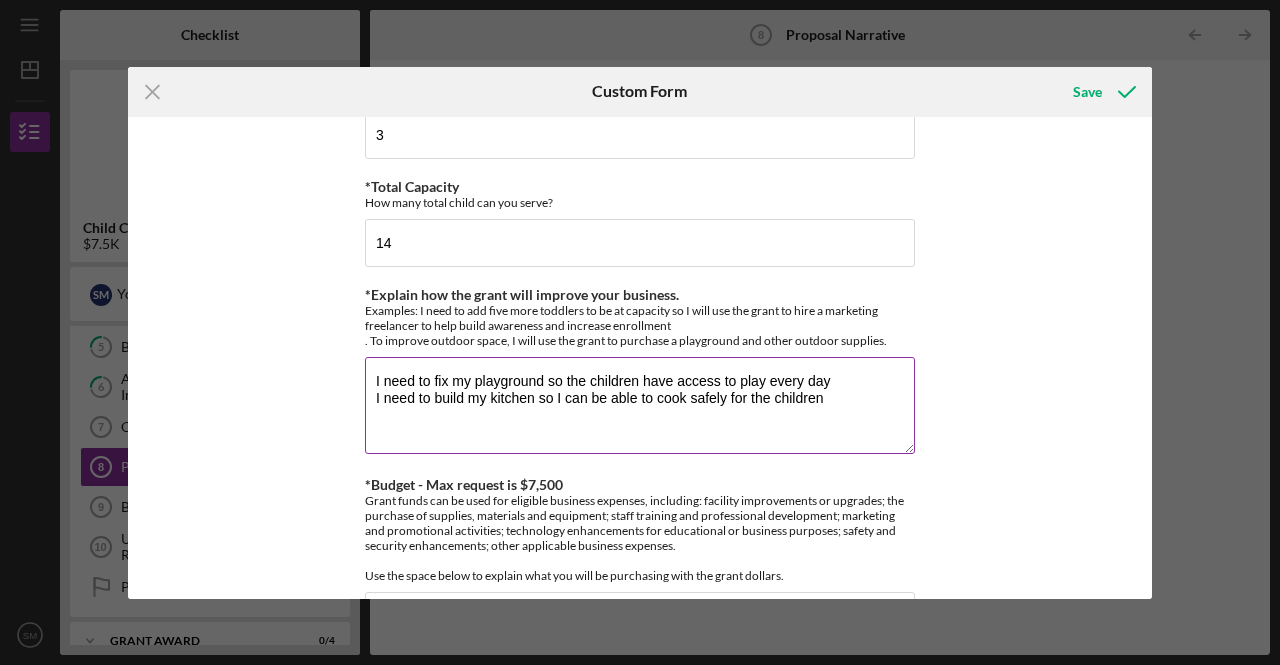 click on "I need to fix my playground so the children have access to play every day
I need to build my kitchen so I can be able to cook safely for the children" at bounding box center [640, 405] 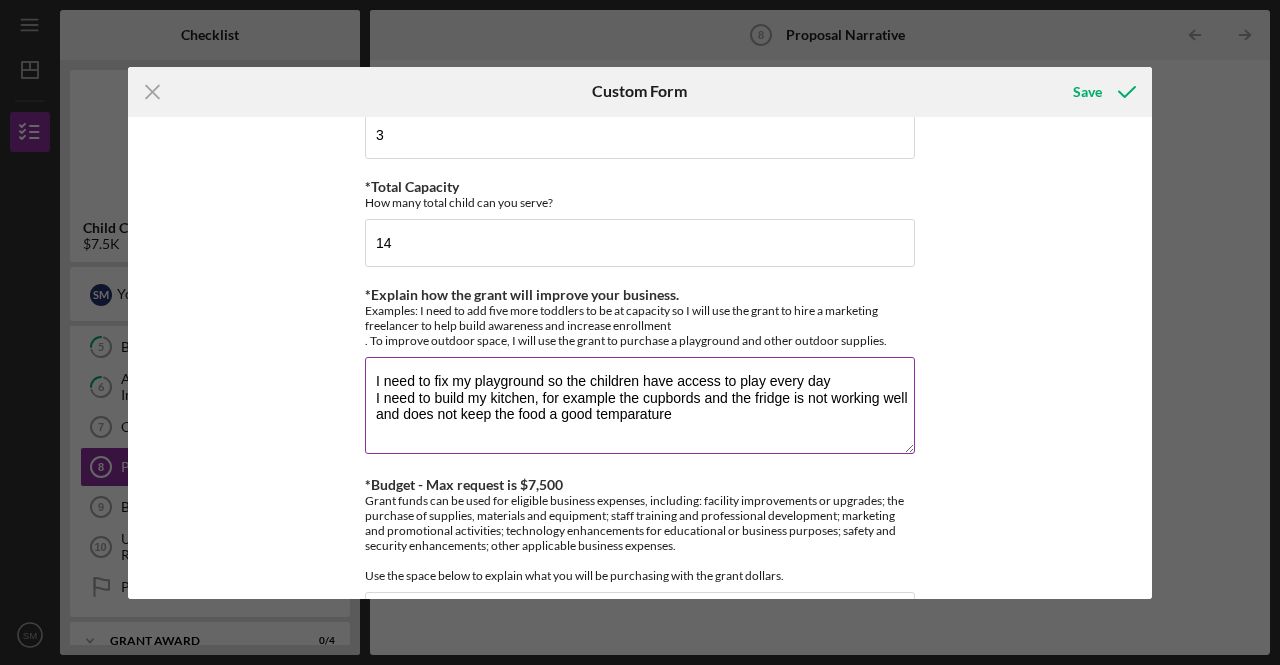 click on "I need to fix my playground so the children have access to play every day
I need to build my kitchen, for example the cupbords and the fridge is not working well and does not keep the food a good temparature" at bounding box center [640, 405] 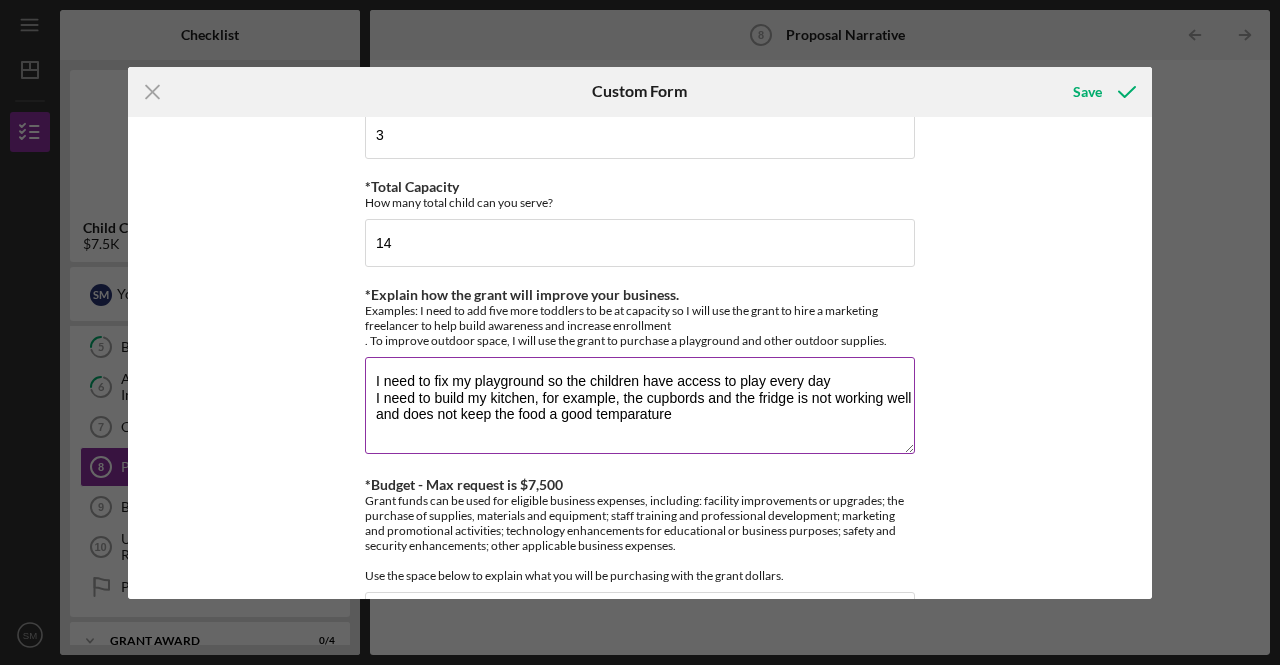 click on "I need to fix my playground so the children have access to play every day
I need to build my kitchen, for example, the cupbords and the fridge is not working well and does not keep the food a good temparature" at bounding box center (640, 405) 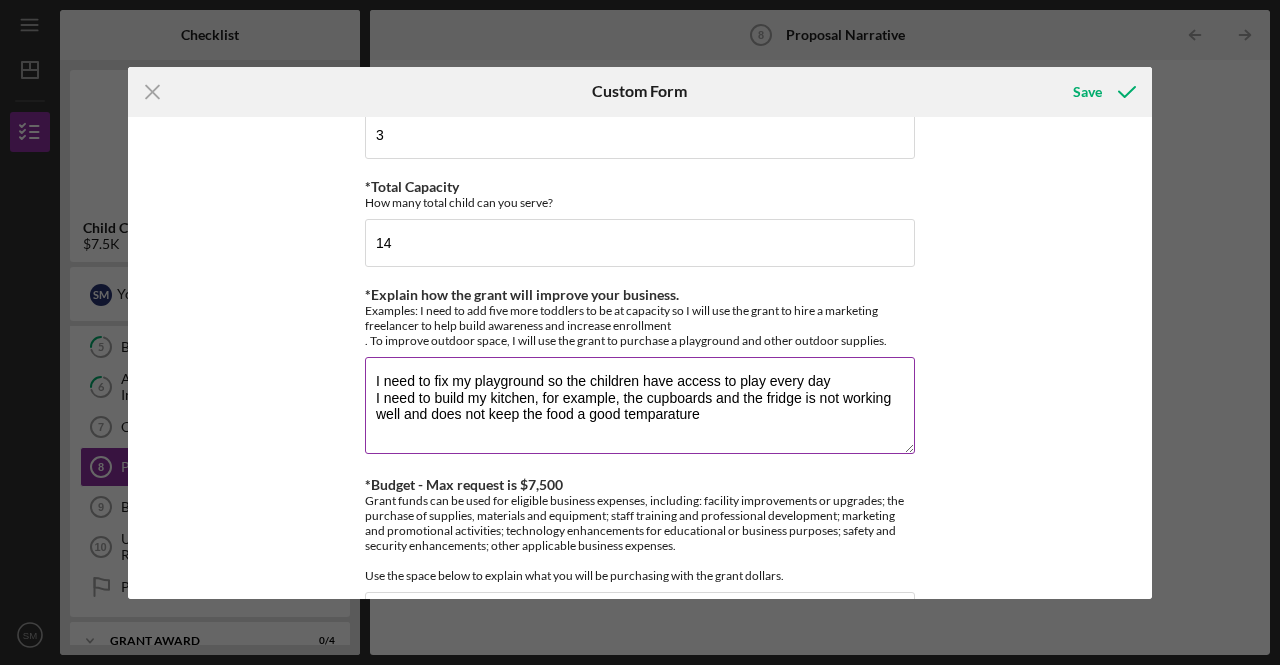 click on "I need to fix my playground so the children have access to play every day
I need to build my kitchen, for example, the cupboards and the fridge is not working well and does not keep the food a good temparature" at bounding box center (640, 405) 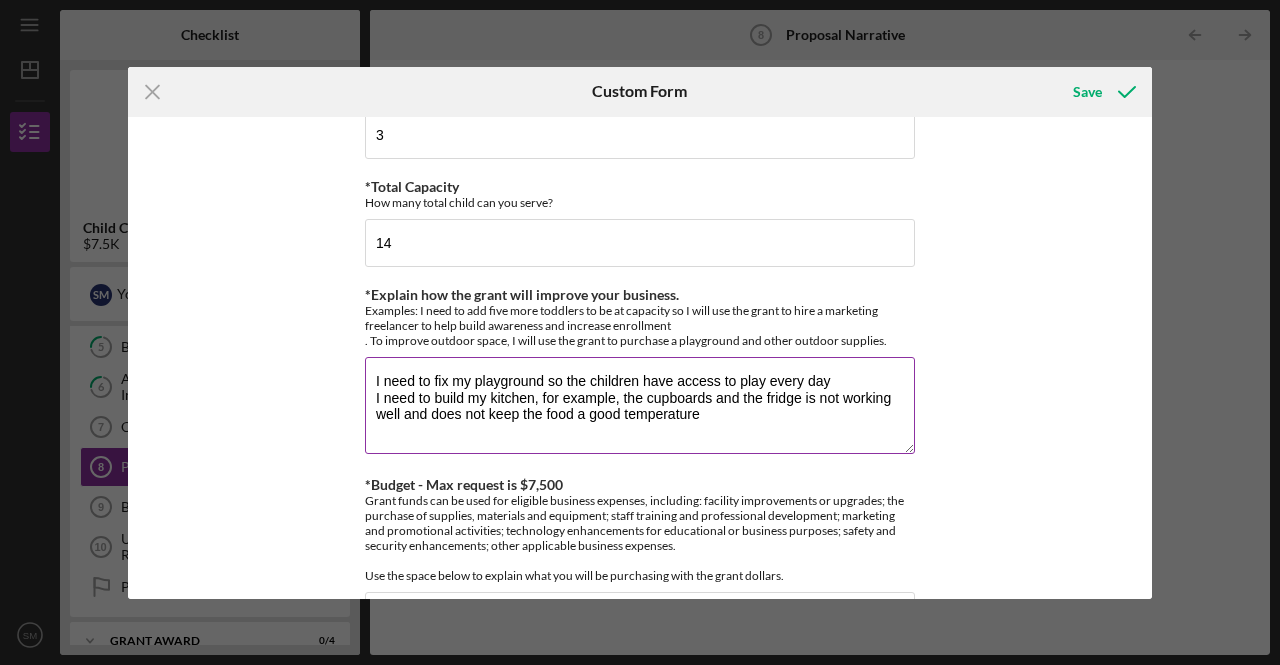 click on "I need to fix my playground so the children have access to play every day
I need to build my kitchen, for example, the cupboards and the fridge is not working well and does not keep the food a good temperature" at bounding box center (640, 405) 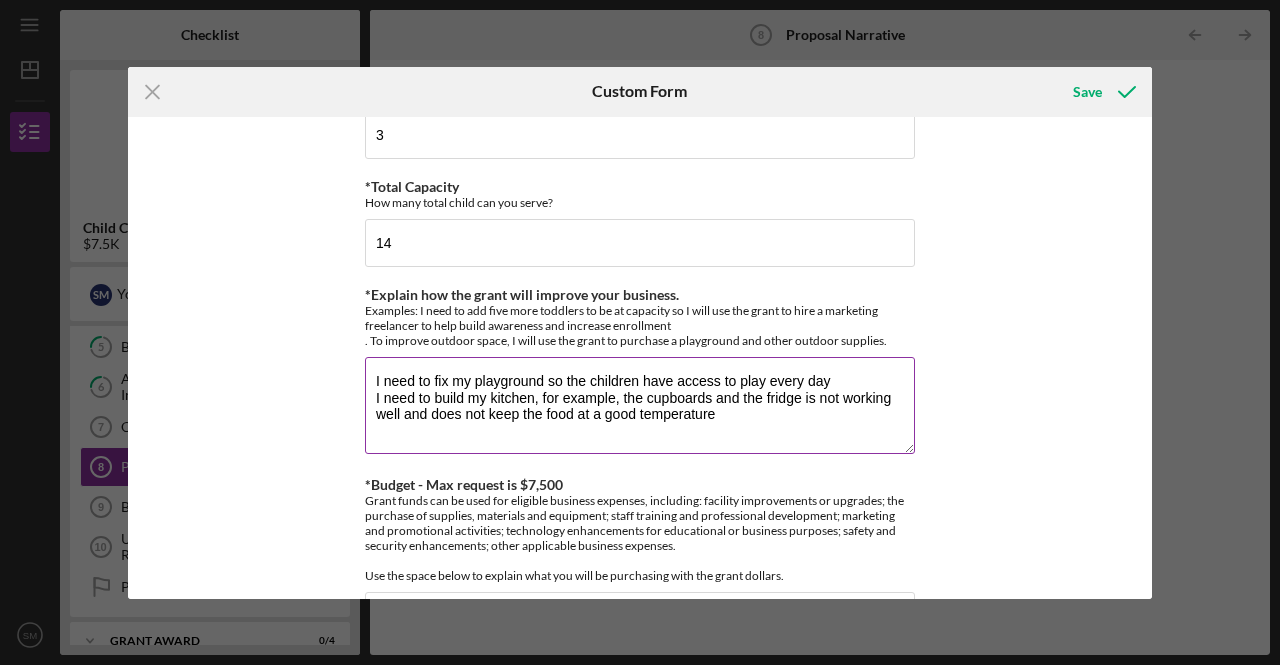 click on "I need to fix my playground so the children have access to play every day
I need to build my kitchen, for example, the cupboards and the fridge is not working well and does not keep the food at a good temperature" at bounding box center [640, 405] 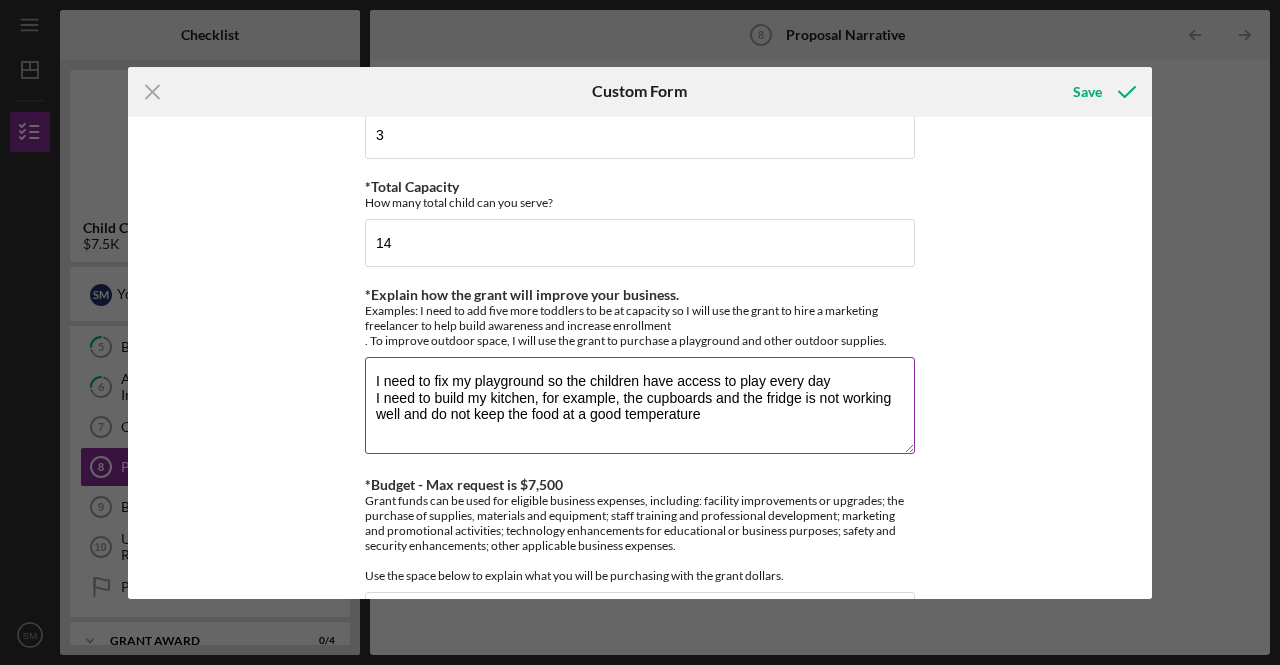 drag, startPoint x: 806, startPoint y: 394, endPoint x: 834, endPoint y: 419, distance: 37.536648 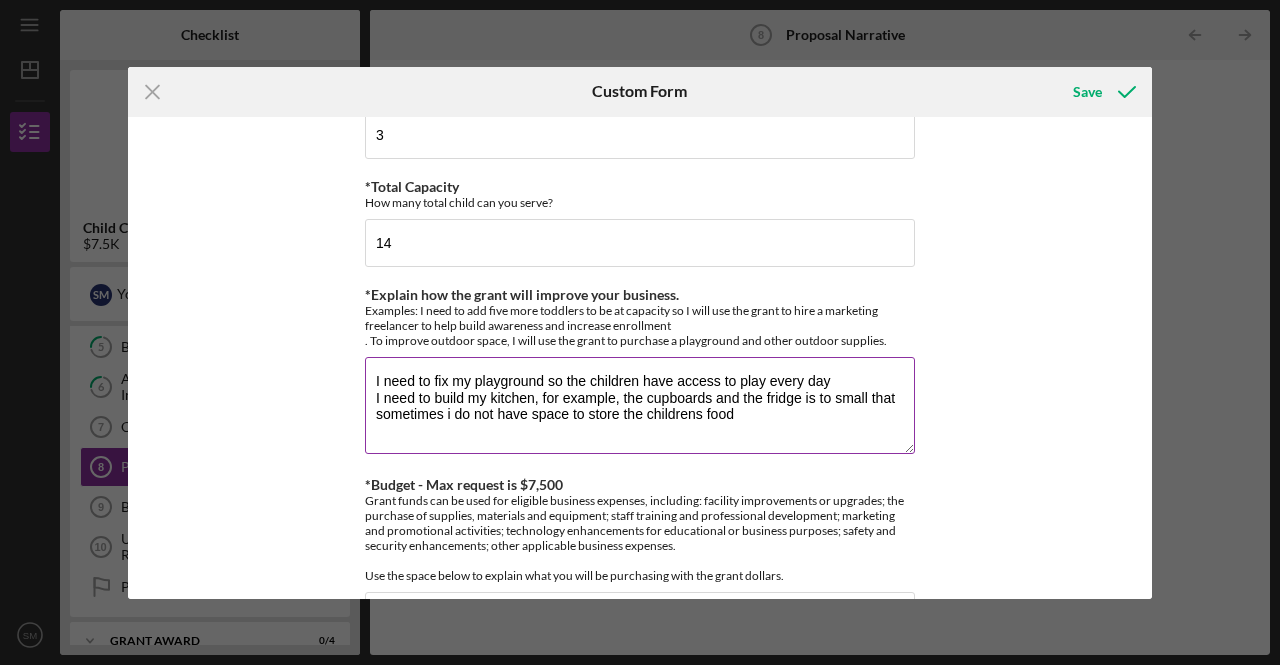 drag, startPoint x: 678, startPoint y: 414, endPoint x: 651, endPoint y: 412, distance: 27.073973 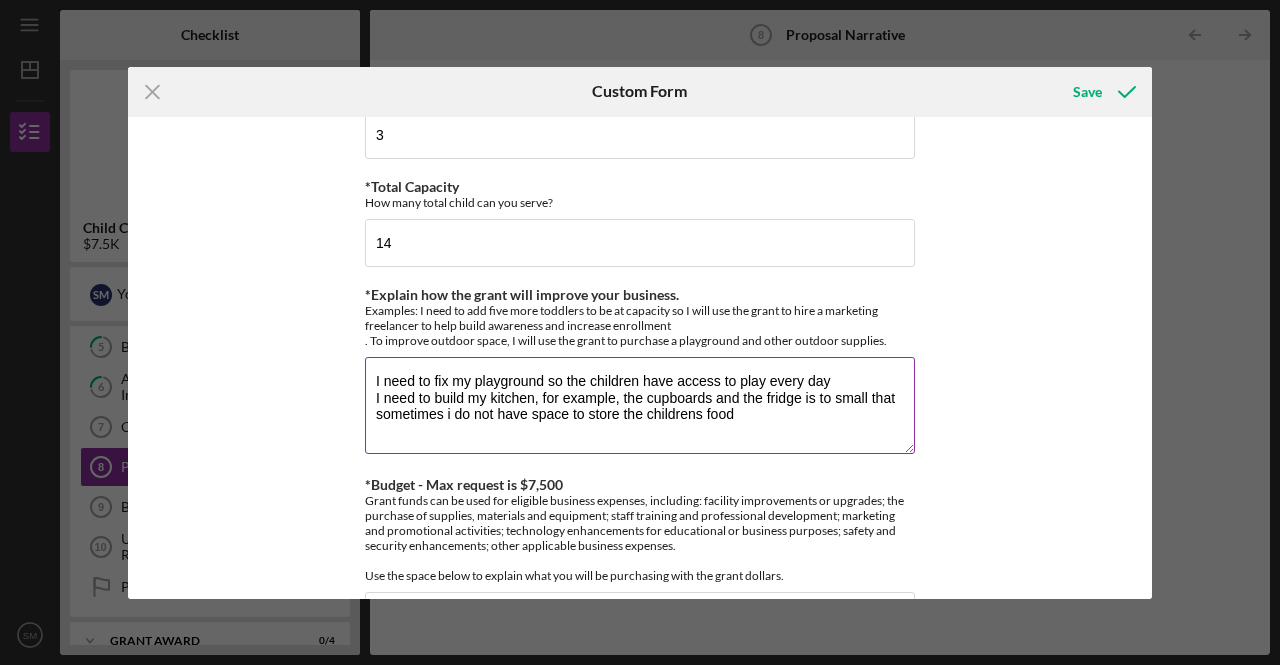 click on "I need to fix my playground so the children have access to play every day
I need to build my kitchen, for example, the cupboards and the fridge is to small that sometimes i do not have space to store the childrens food" at bounding box center [640, 405] 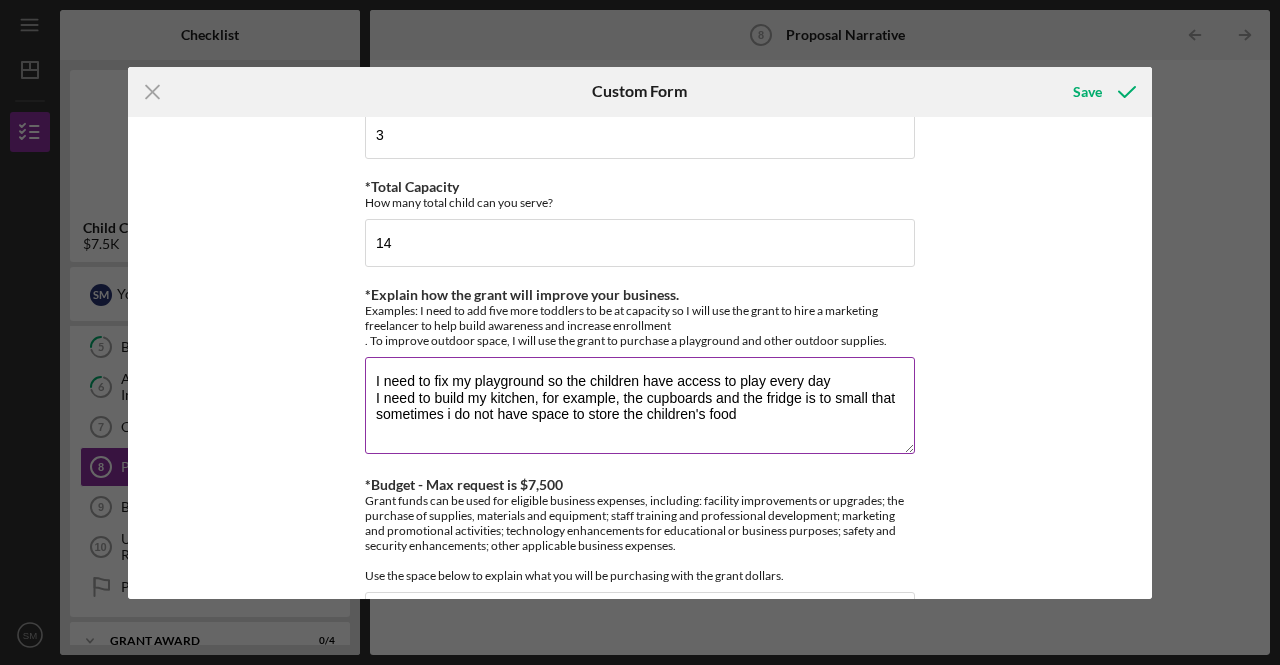 drag, startPoint x: 548, startPoint y: 378, endPoint x: 850, endPoint y: 360, distance: 302.53595 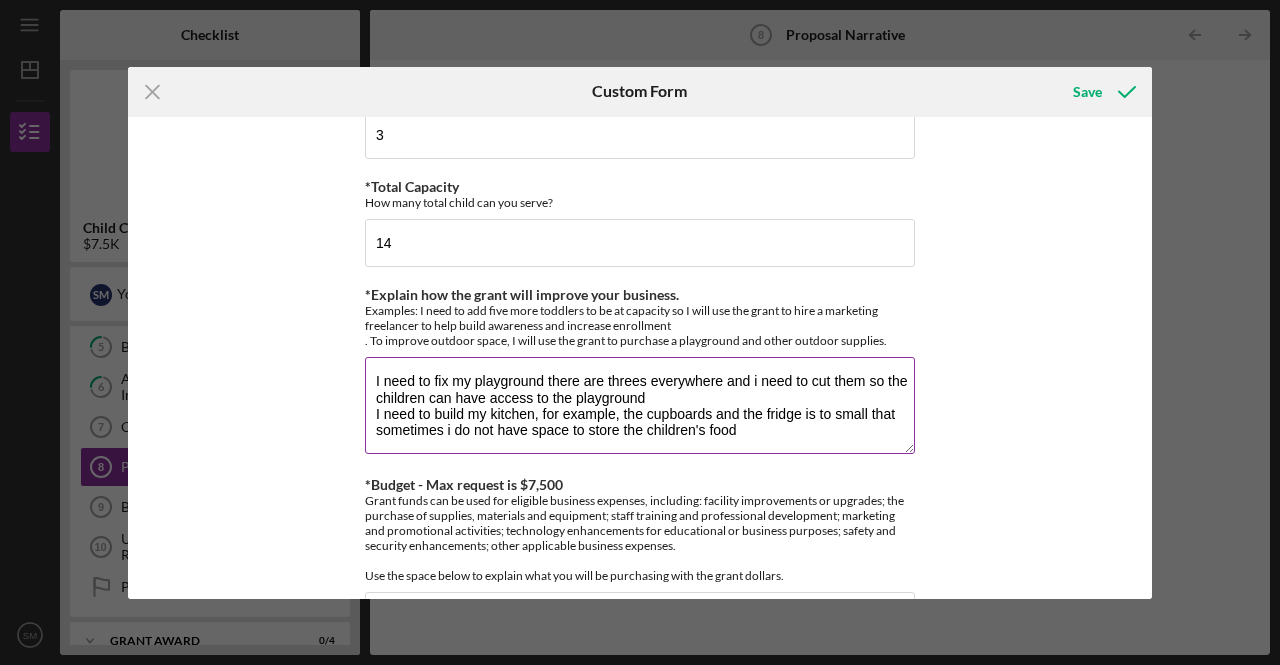 click on "I need to fix my playground there are threes everywhere and i need to cut them so the children can have access to the playground
I need to build my kitchen, for example, the cupboards and the fridge is to small that sometimes i do not have space to store the children's food" at bounding box center [640, 405] 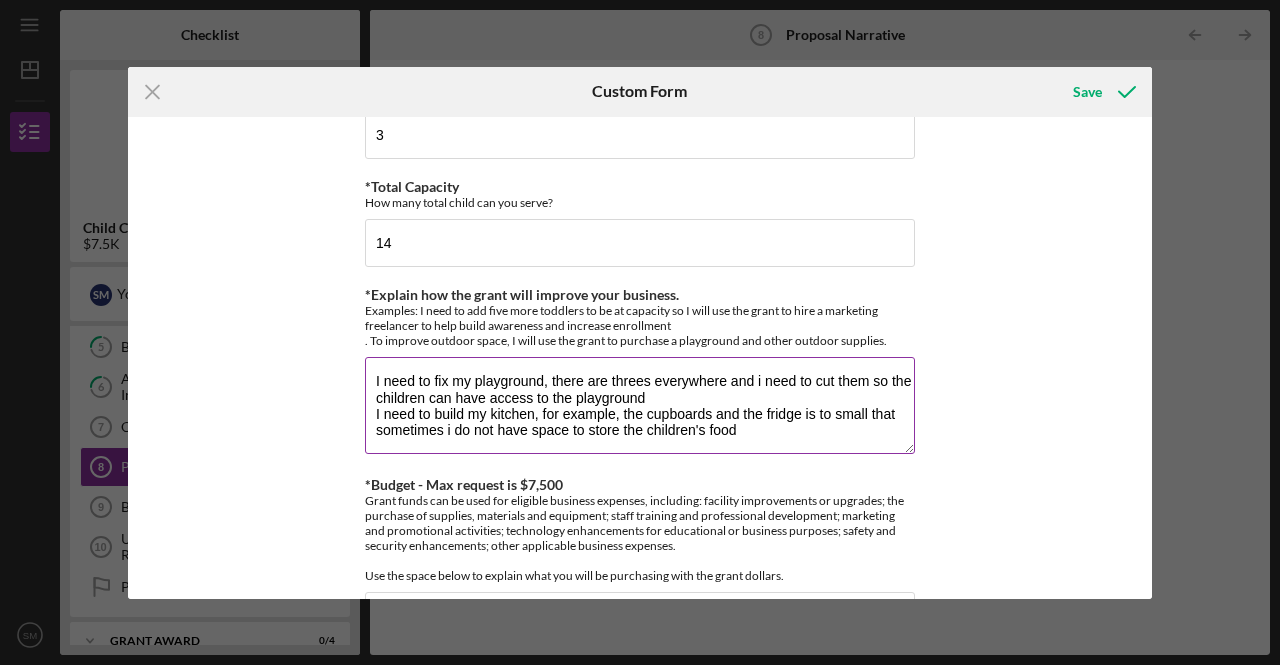 click on "I need to fix my playground, there are threes everywhere and i need to cut them so the children can have access to the playground
I need to build my kitchen, for example, the cupboards and the fridge is to small that sometimes i do not have space to store the children's food" at bounding box center (640, 405) 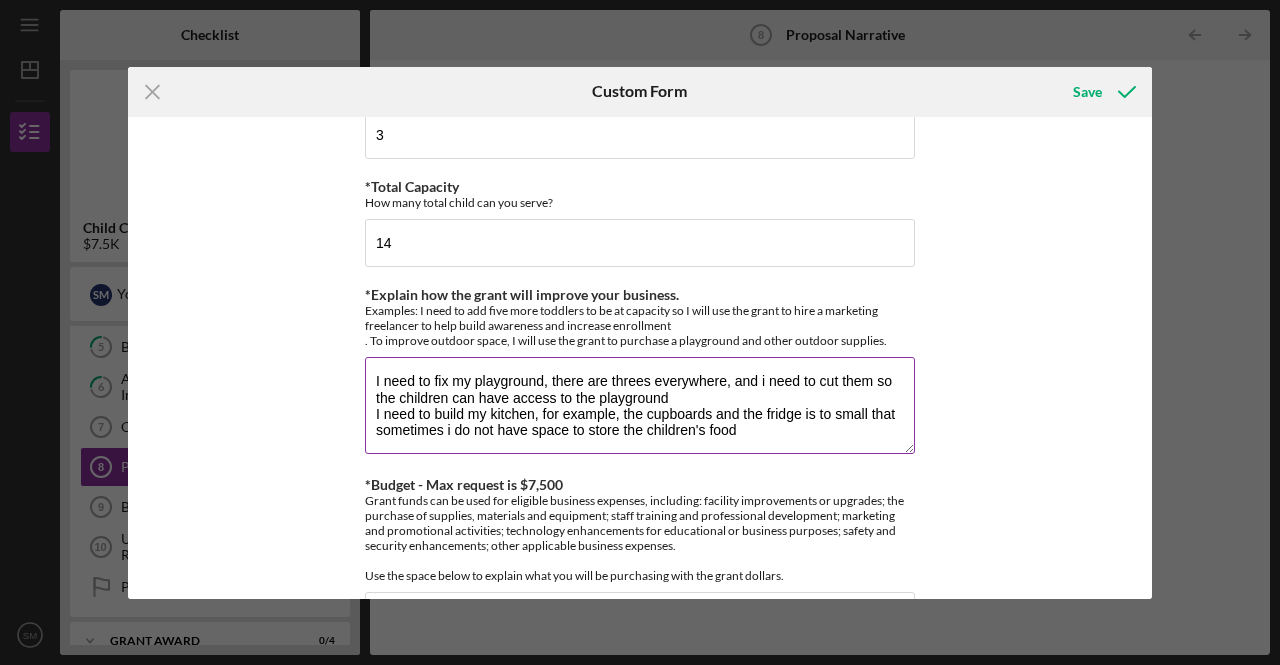 click on "I need to fix my playground, there are threes everywhere, and i need to cut them so the children can have access to the playground
I need to build my kitchen, for example, the cupboards and the fridge is to small that sometimes i do not have space to store the children's food" at bounding box center [640, 405] 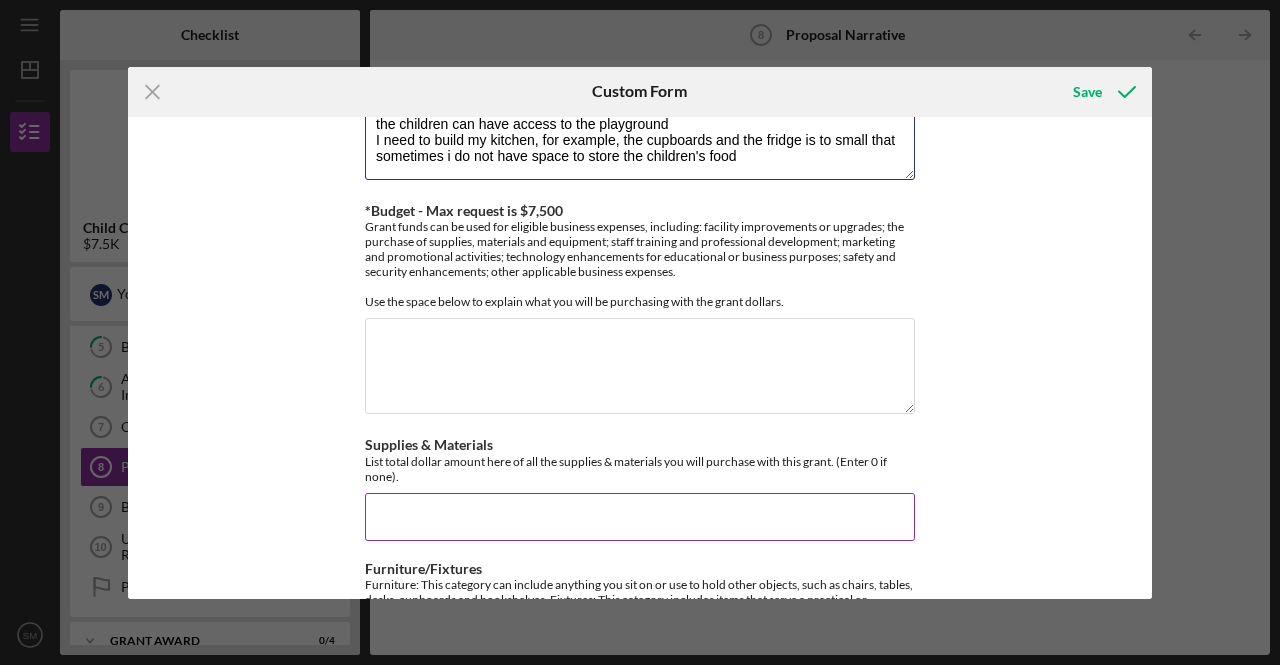 scroll, scrollTop: 500, scrollLeft: 0, axis: vertical 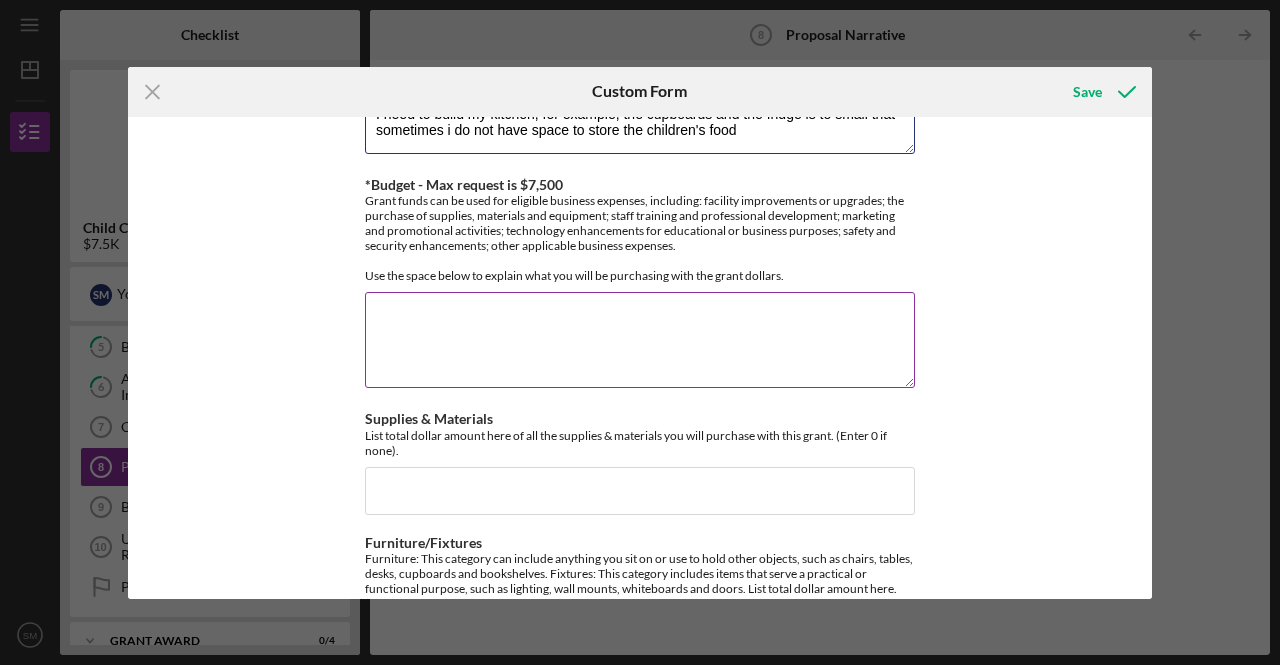 type on "I need to fix my playground, there are threes everywhere, and i need to cut them so the children can have access to the playground
I need to build my kitchen, for example, the cupboards and the fridge is to small that sometimes i do not have space to store the children's food" 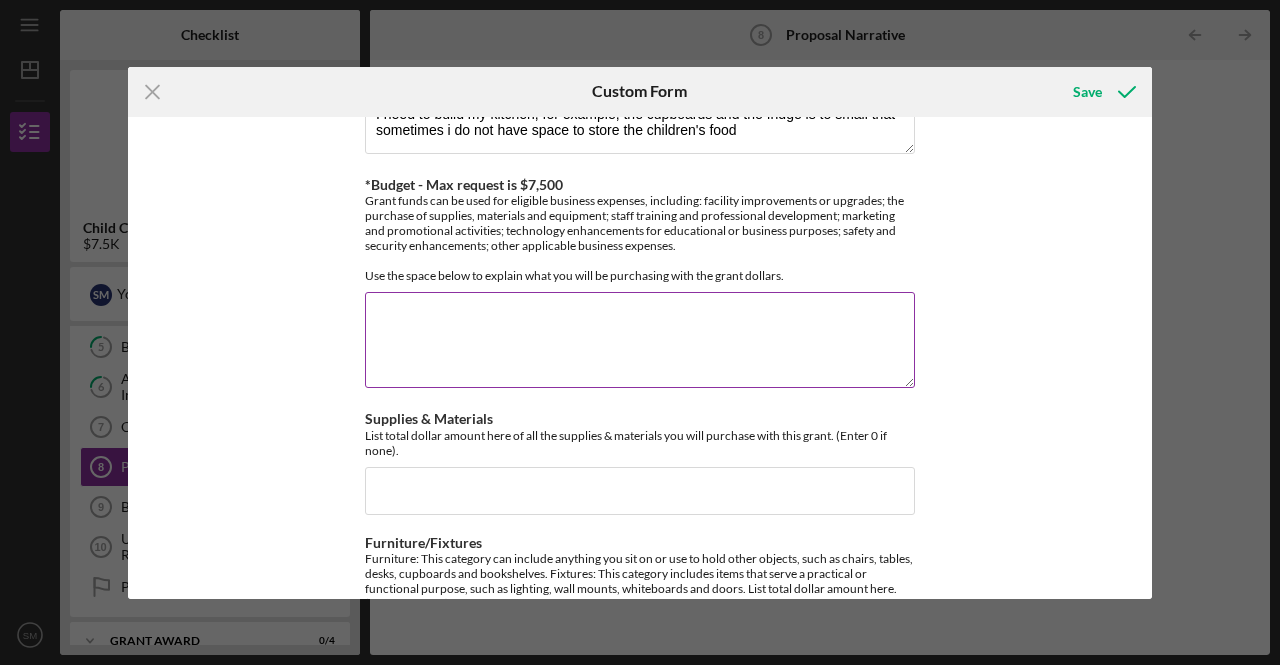 click on "*Budget - Max request is $7,500" at bounding box center [640, 340] 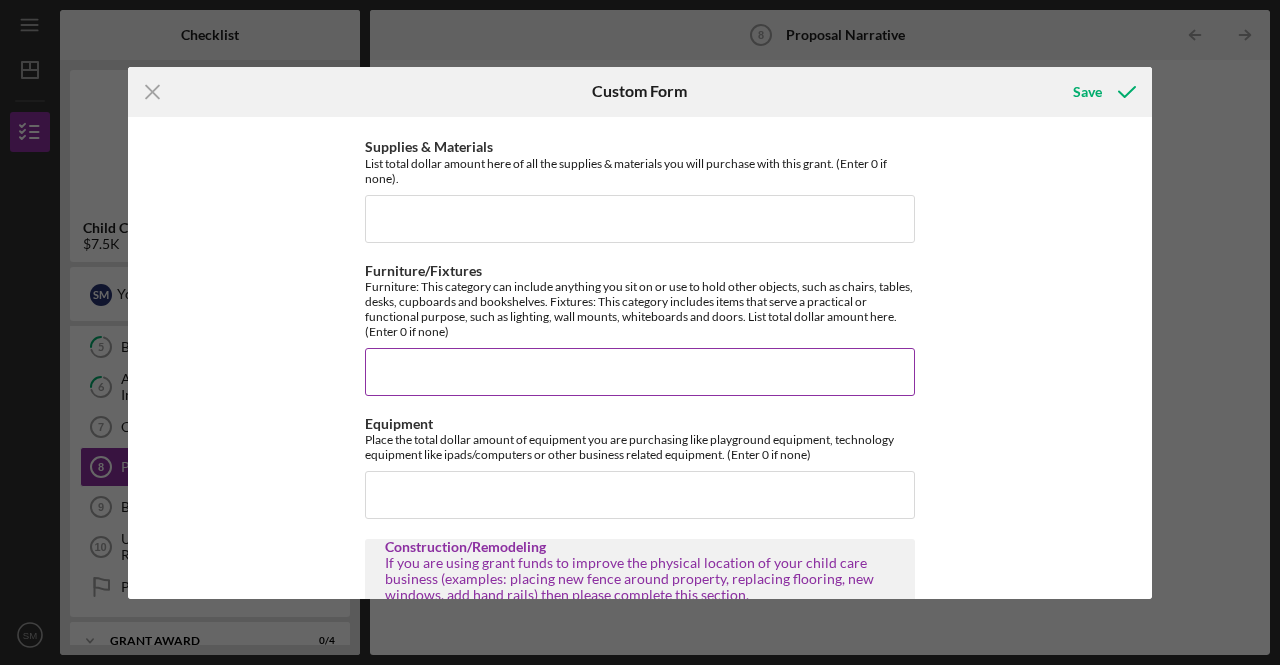 scroll, scrollTop: 800, scrollLeft: 0, axis: vertical 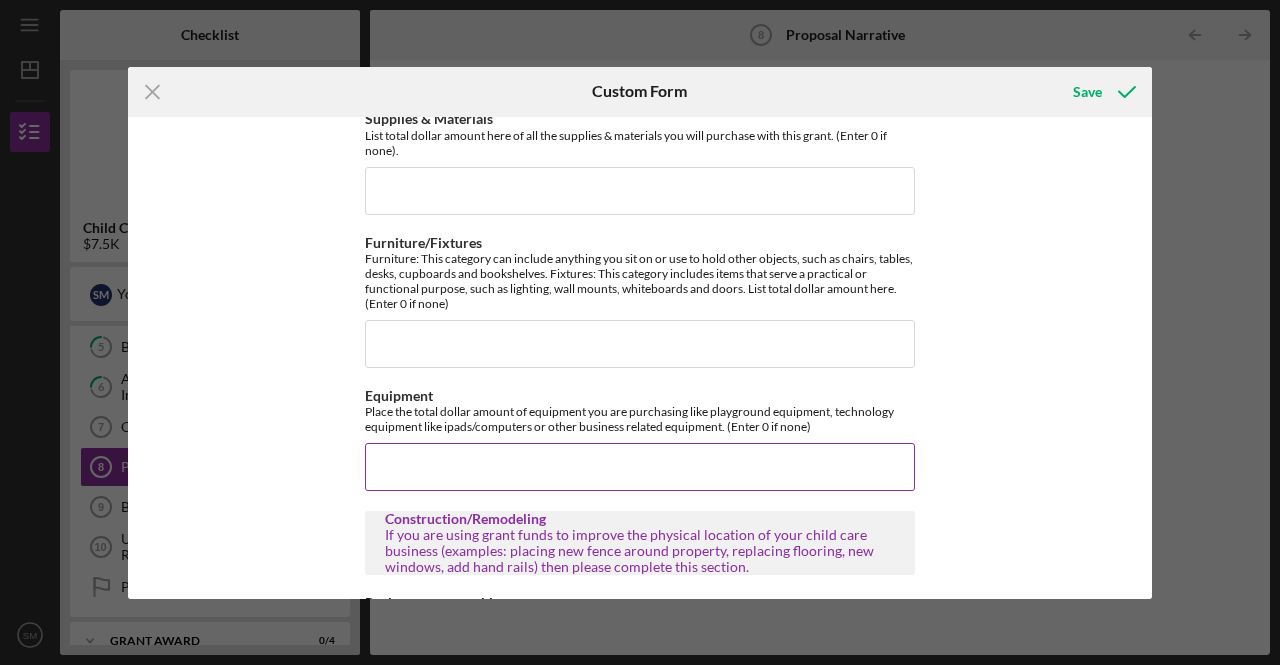 type on "7500" 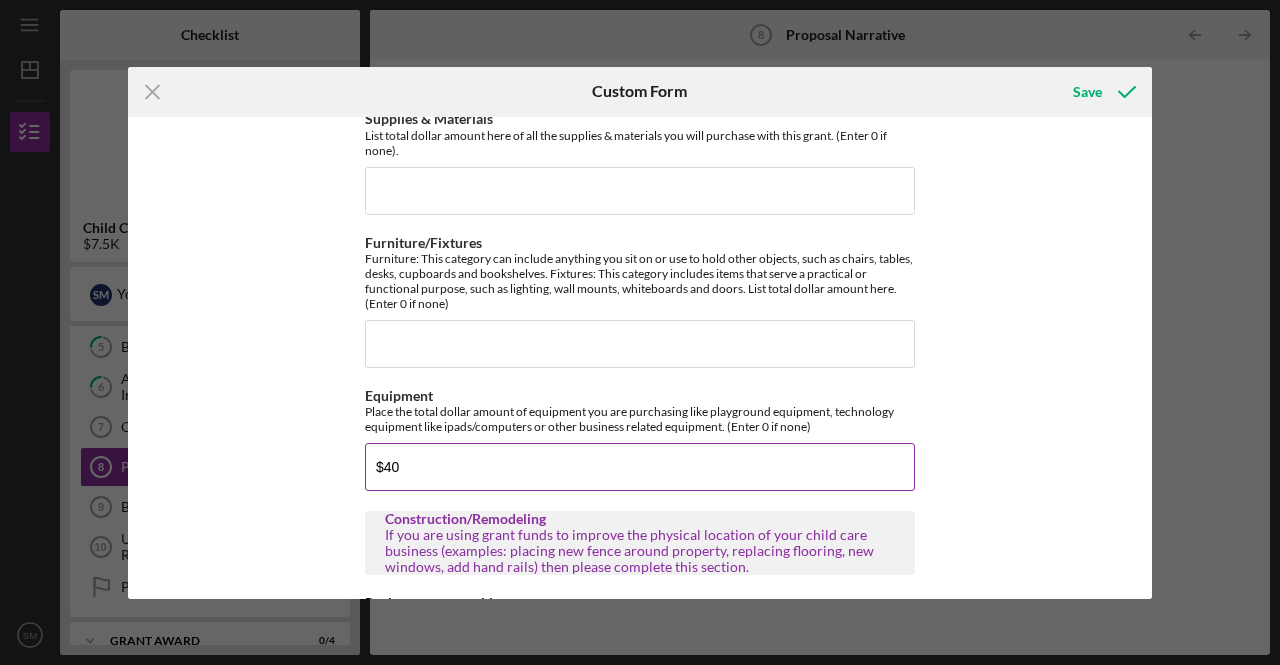 type on "$4" 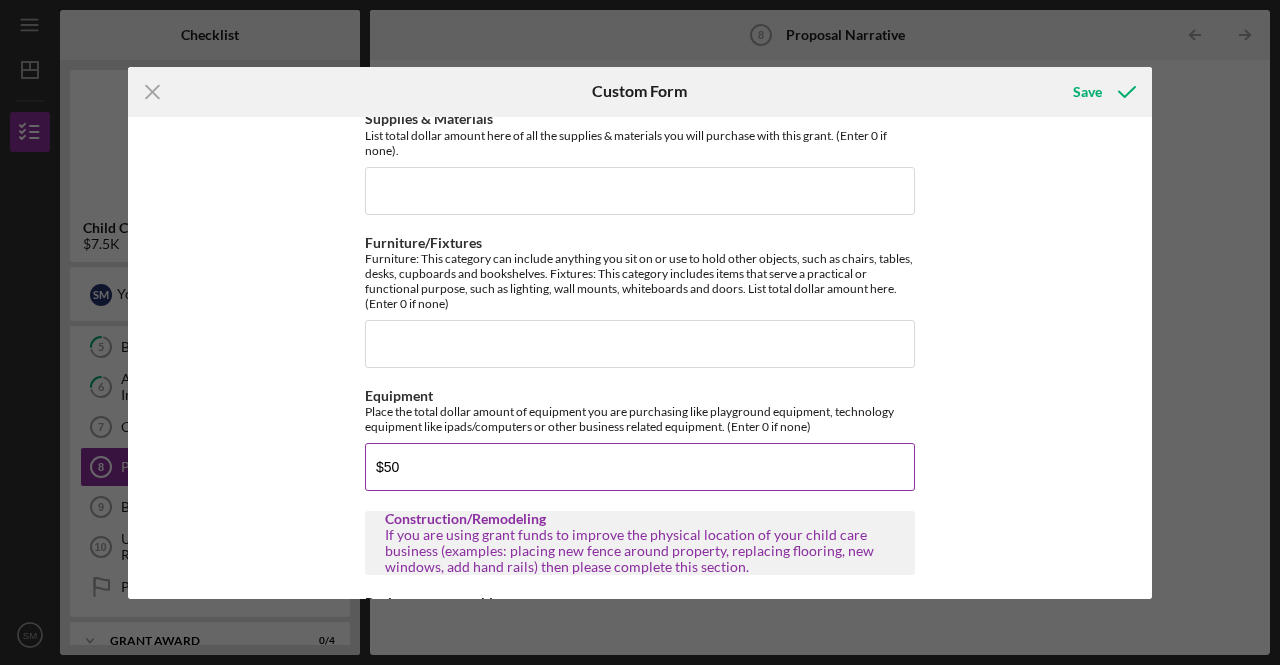 type on "$5" 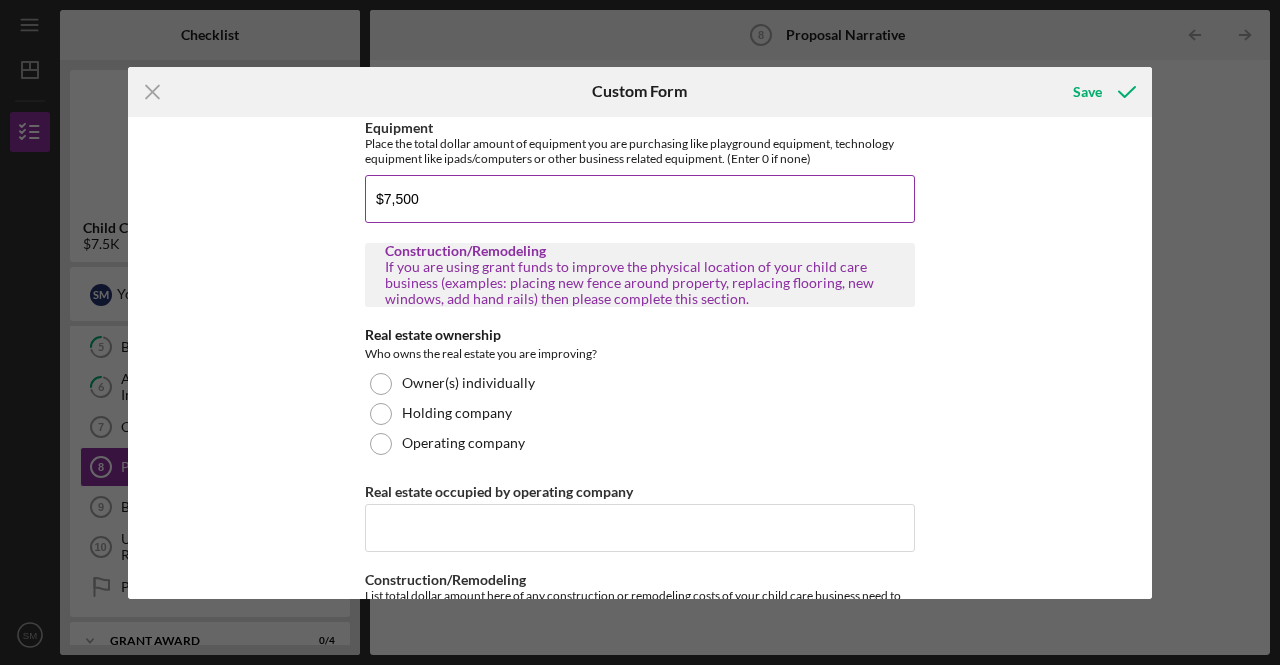 scroll, scrollTop: 1100, scrollLeft: 0, axis: vertical 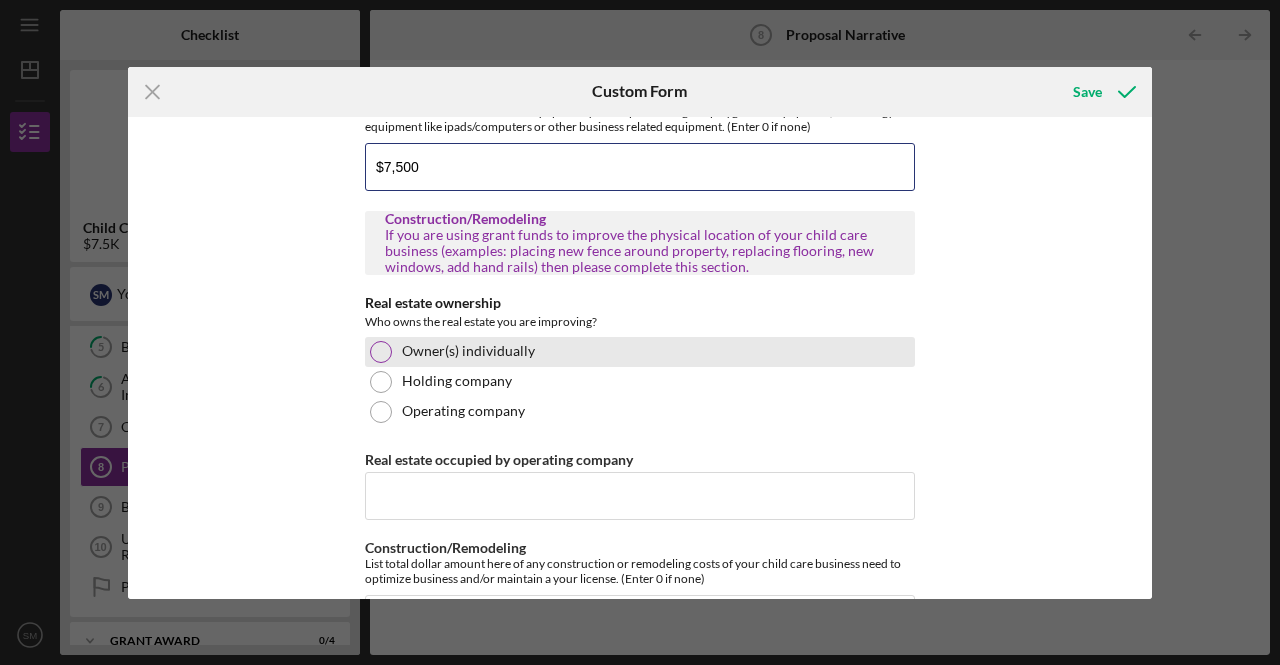 type on "$7,500" 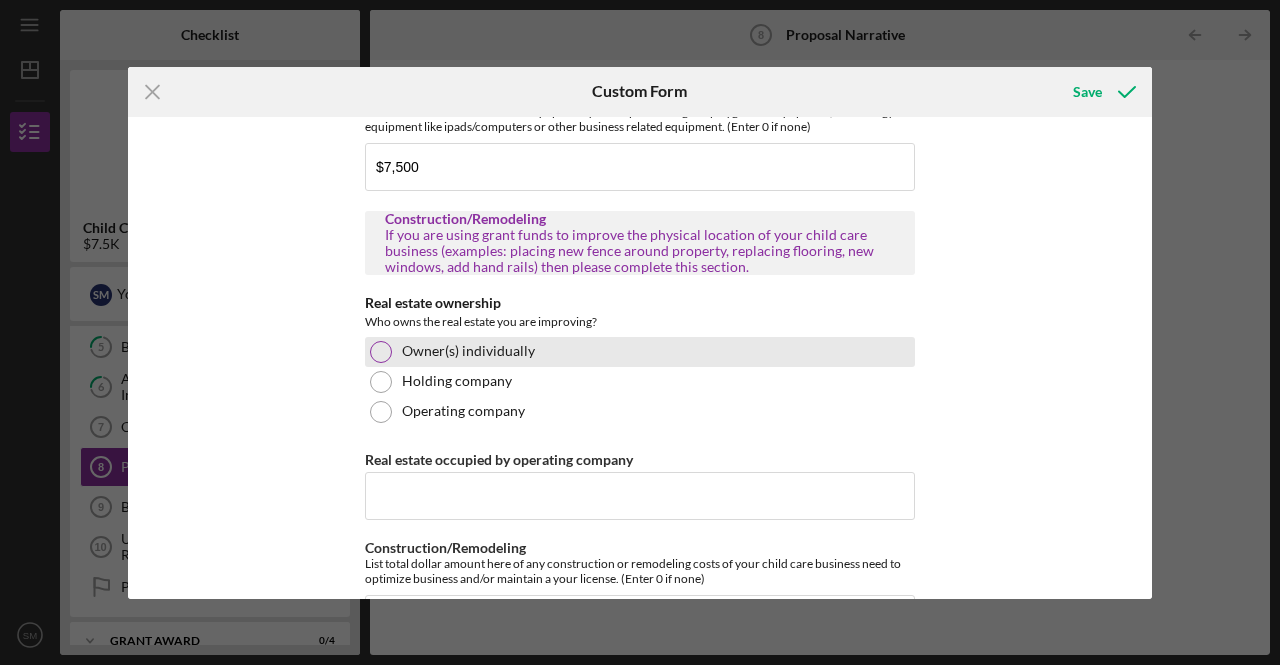 click at bounding box center [381, 352] 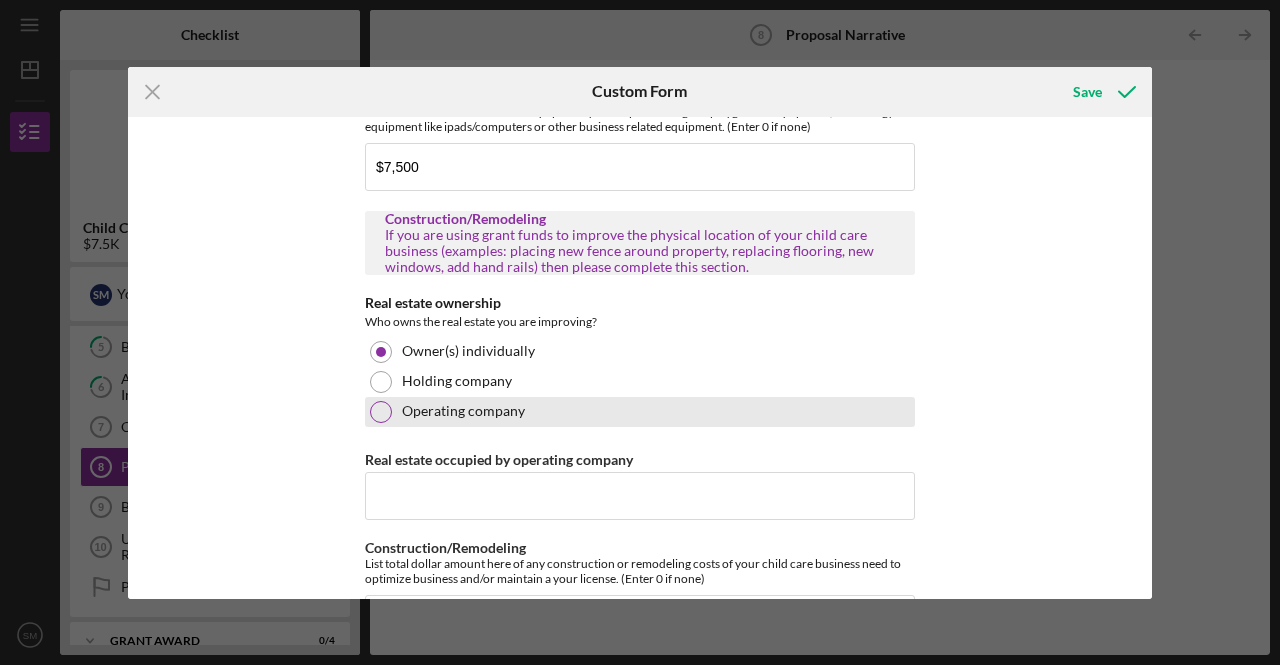 scroll, scrollTop: 1200, scrollLeft: 0, axis: vertical 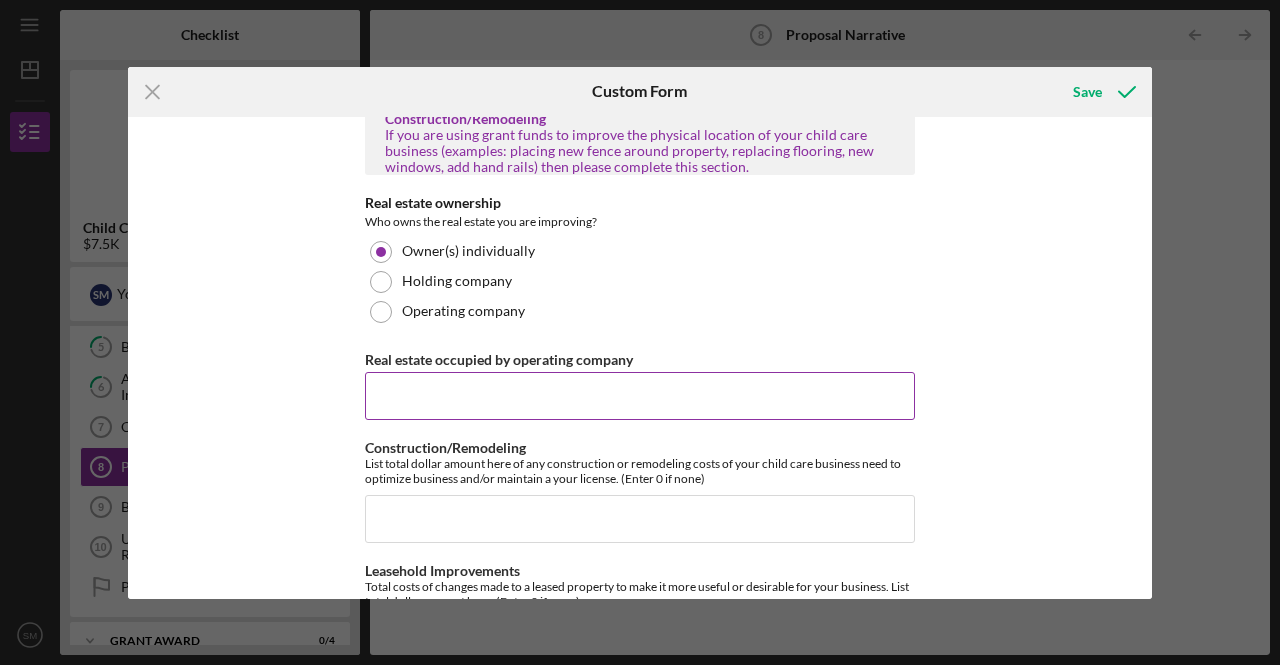 click on "Real estate occupied by operating company" at bounding box center [640, 396] 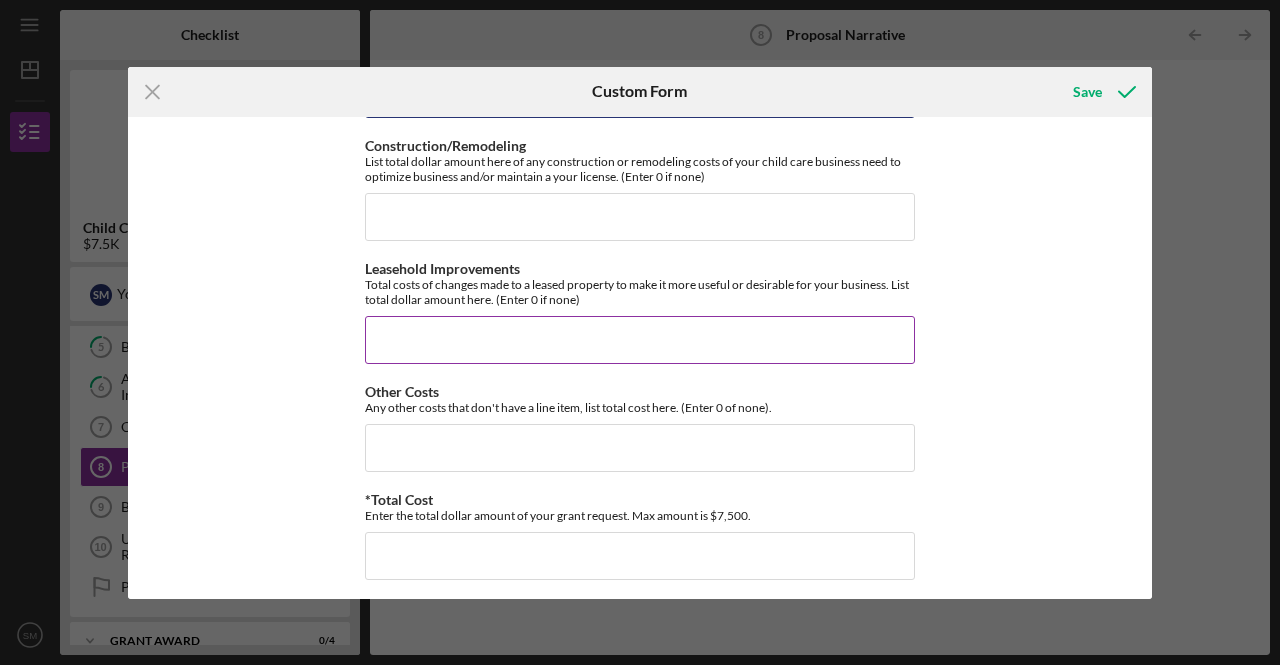 scroll, scrollTop: 1504, scrollLeft: 0, axis: vertical 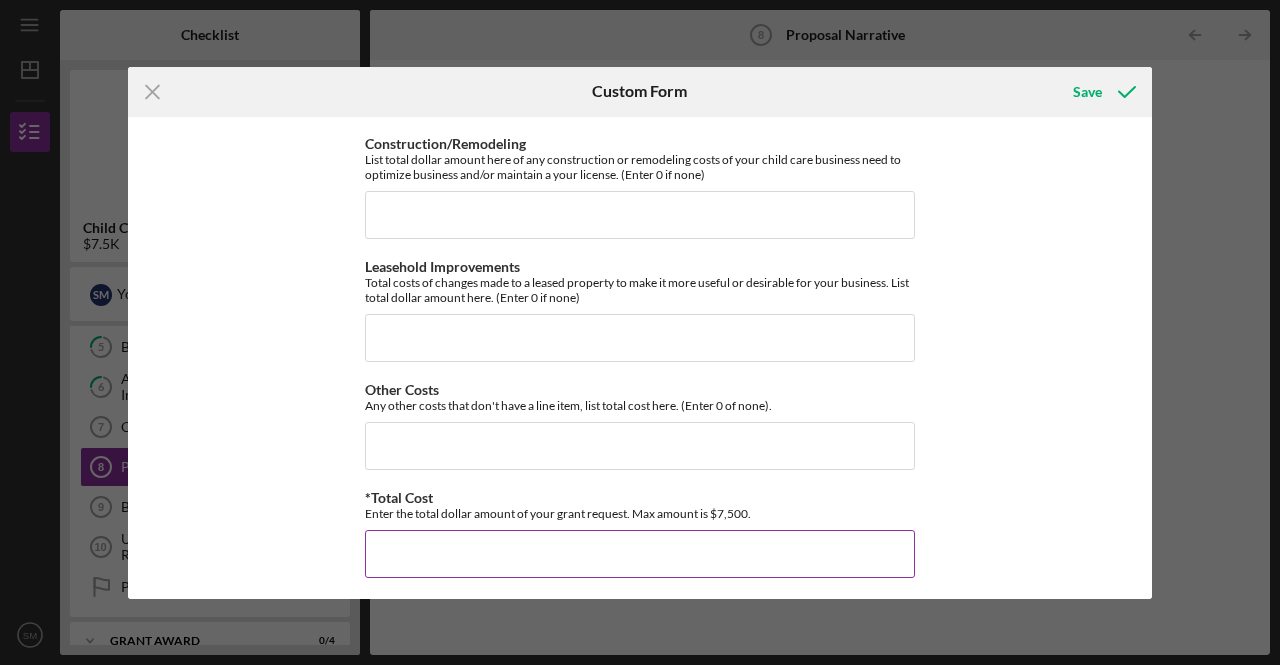 click on "*Total Cost" at bounding box center (640, 554) 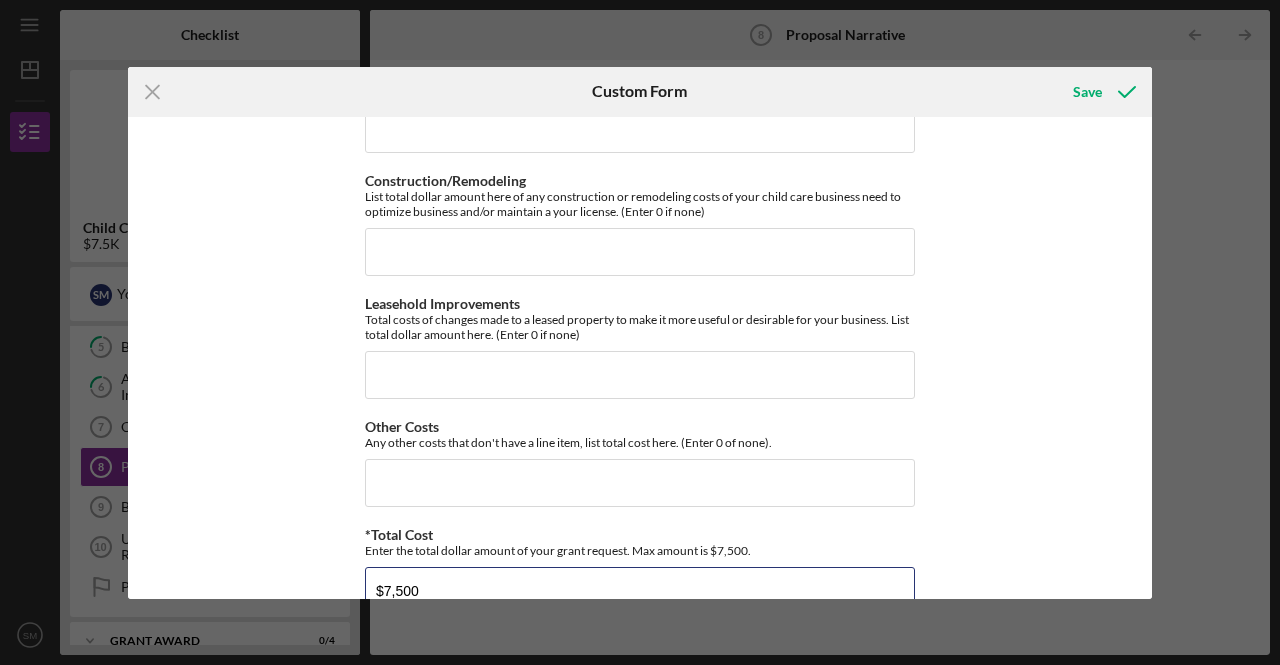 scroll, scrollTop: 1504, scrollLeft: 0, axis: vertical 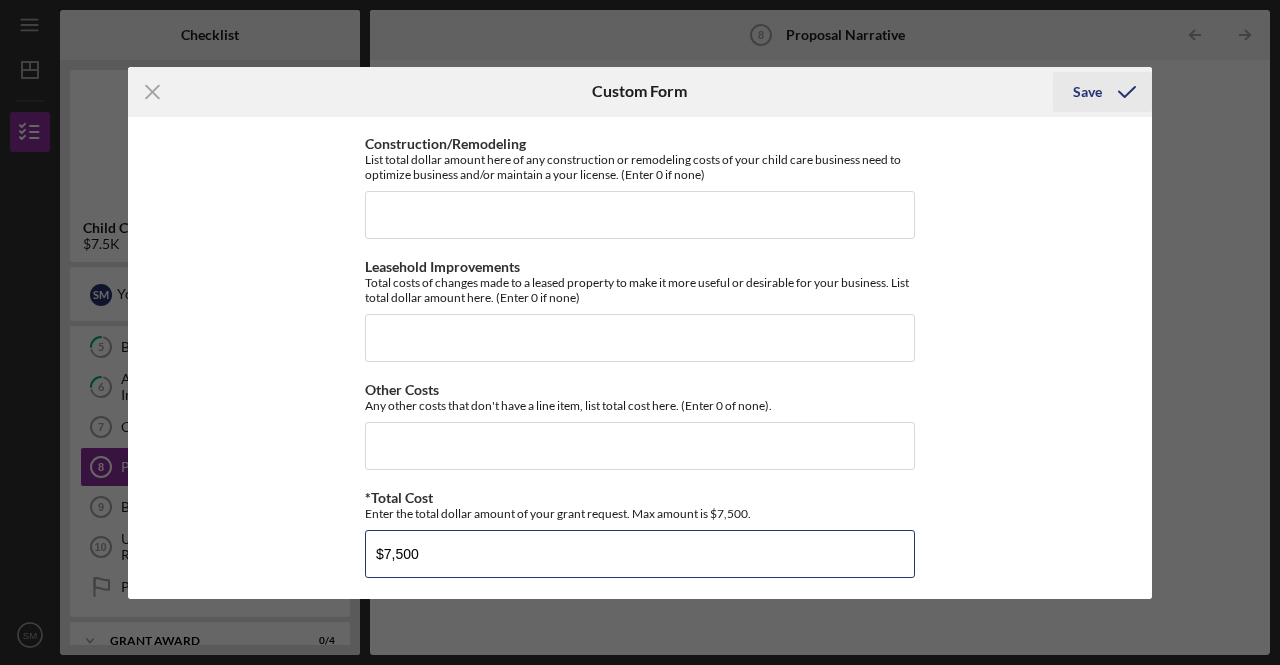 type on "$7,500" 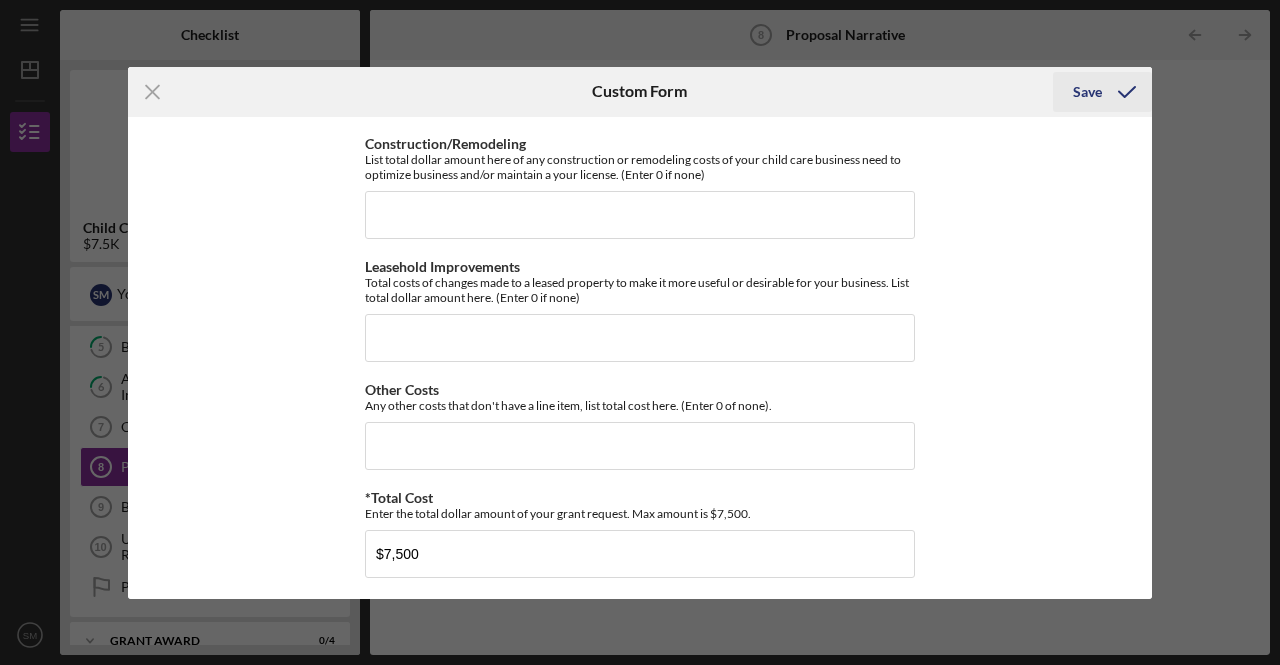 click on "Save" at bounding box center [1087, 92] 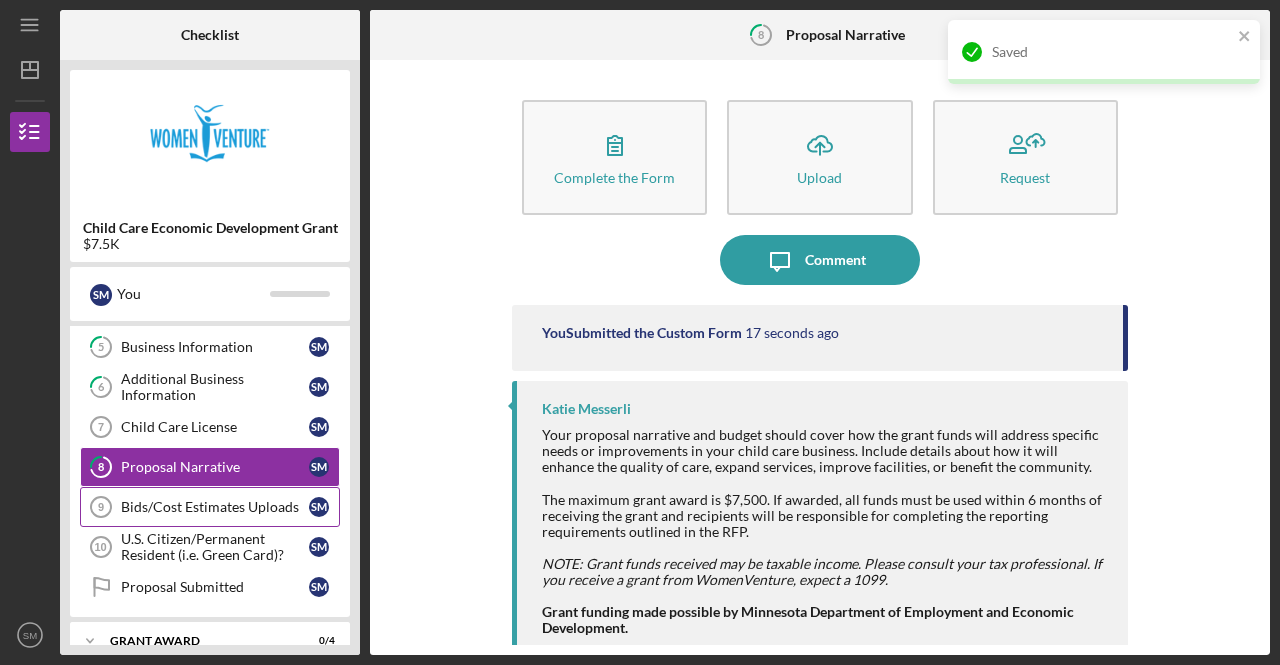 click on "Bids/Cost Estimates Uploads" at bounding box center (215, 507) 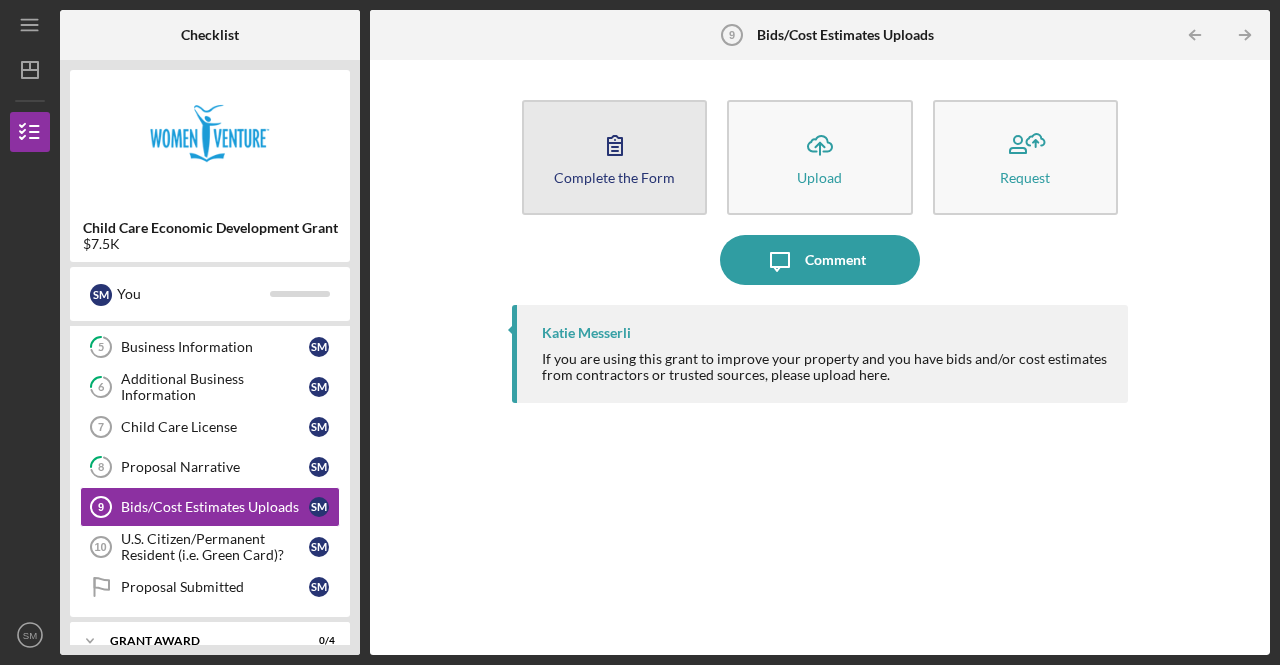 click on "Complete the Form" at bounding box center (614, 177) 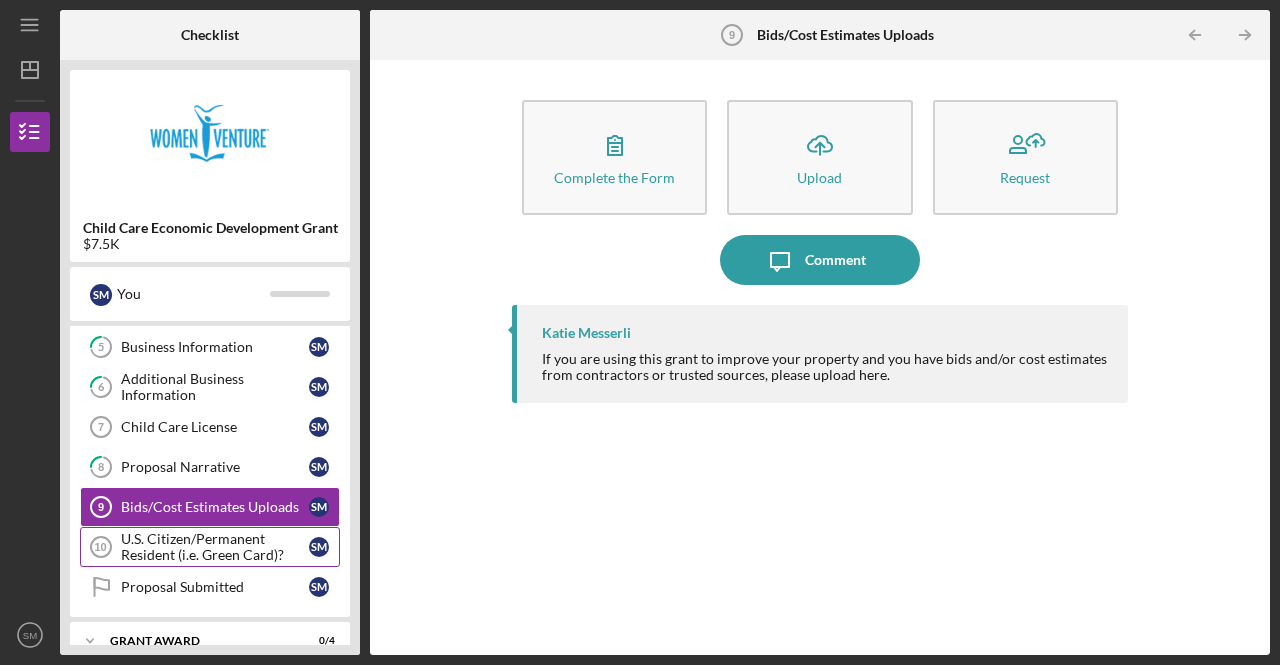 click on "U.S. Citizen/Permanent Resident (i.e. Green Card)?" at bounding box center [215, 547] 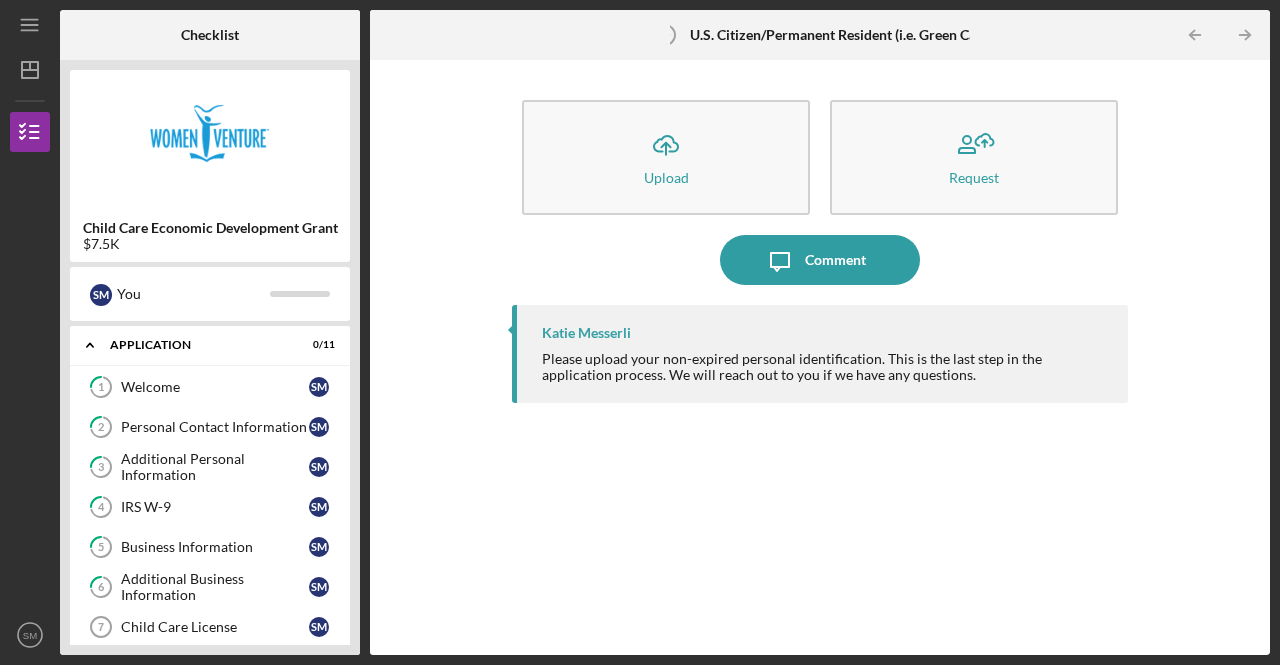 scroll, scrollTop: 264, scrollLeft: 0, axis: vertical 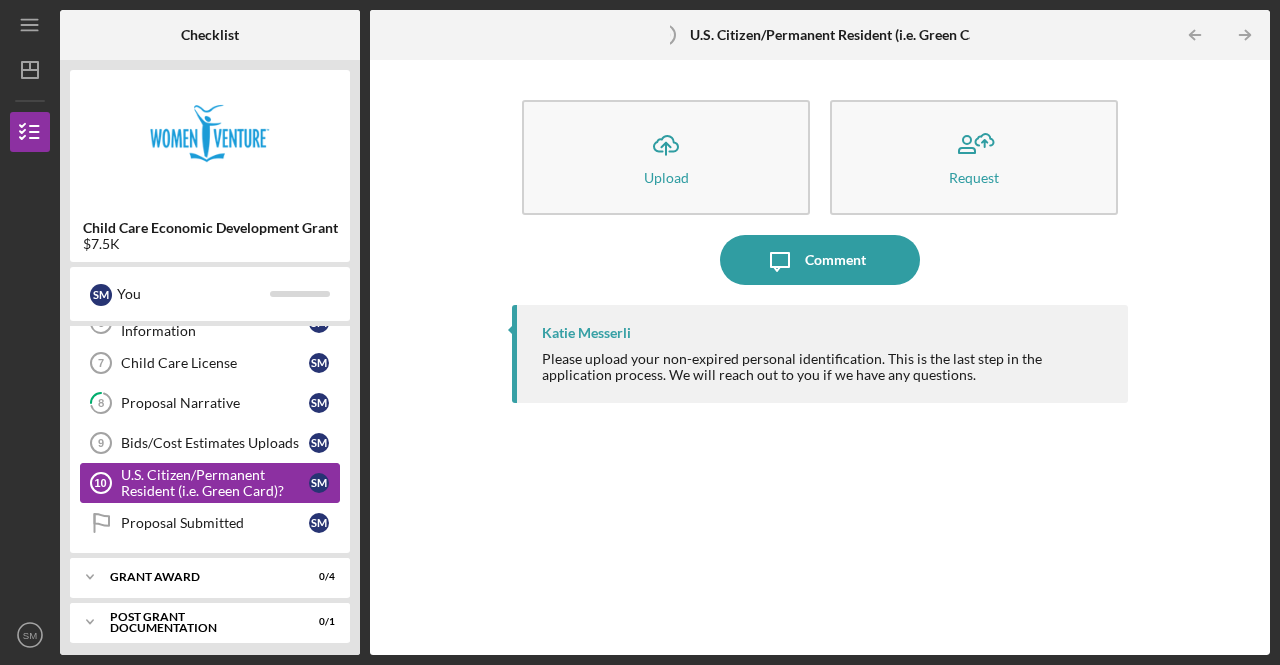 click on "U.S. Citizen/Permanent Resident (i.e. Green Card)?" at bounding box center (215, 483) 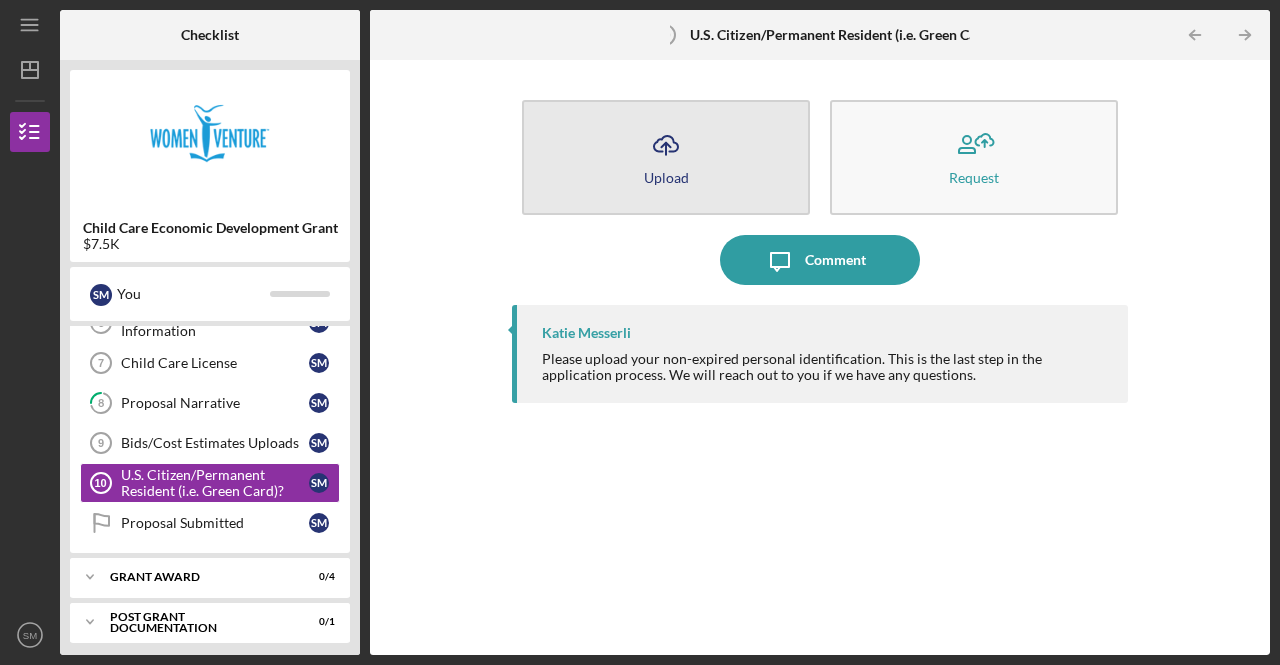 click on "Icon/Upload Upload" at bounding box center (666, 157) 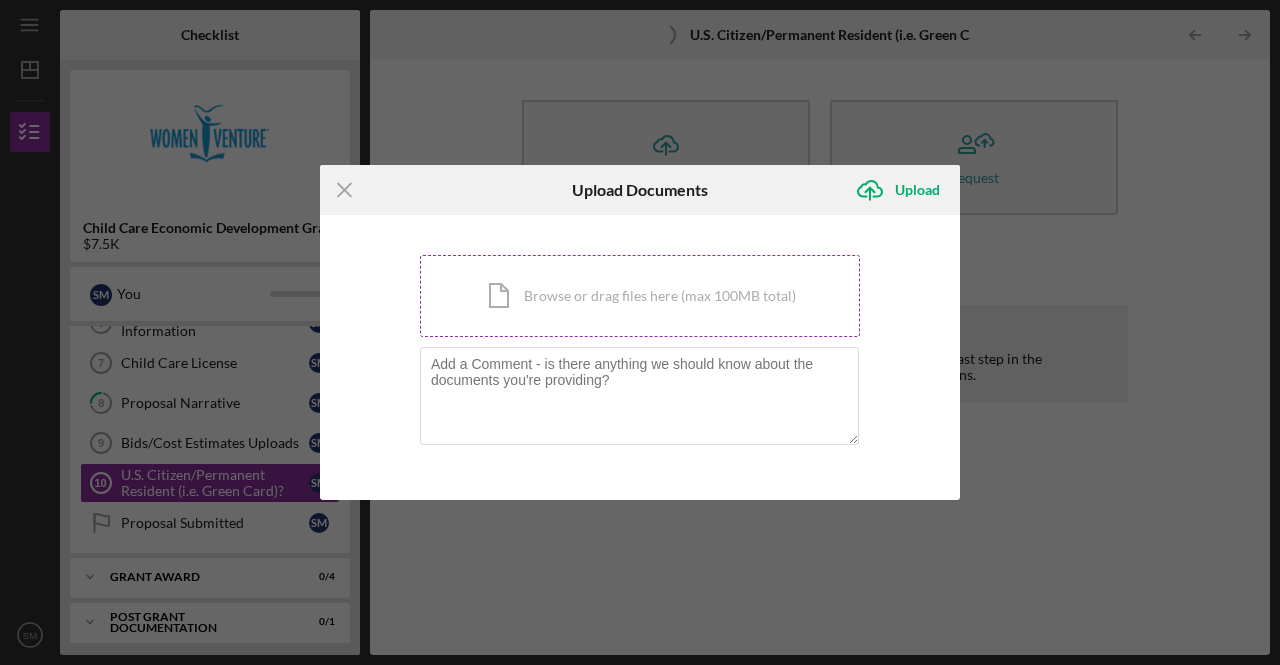 click on "Icon/Document Browse or drag files here (max 100MB total) Tap to choose files or take a photo" at bounding box center (640, 296) 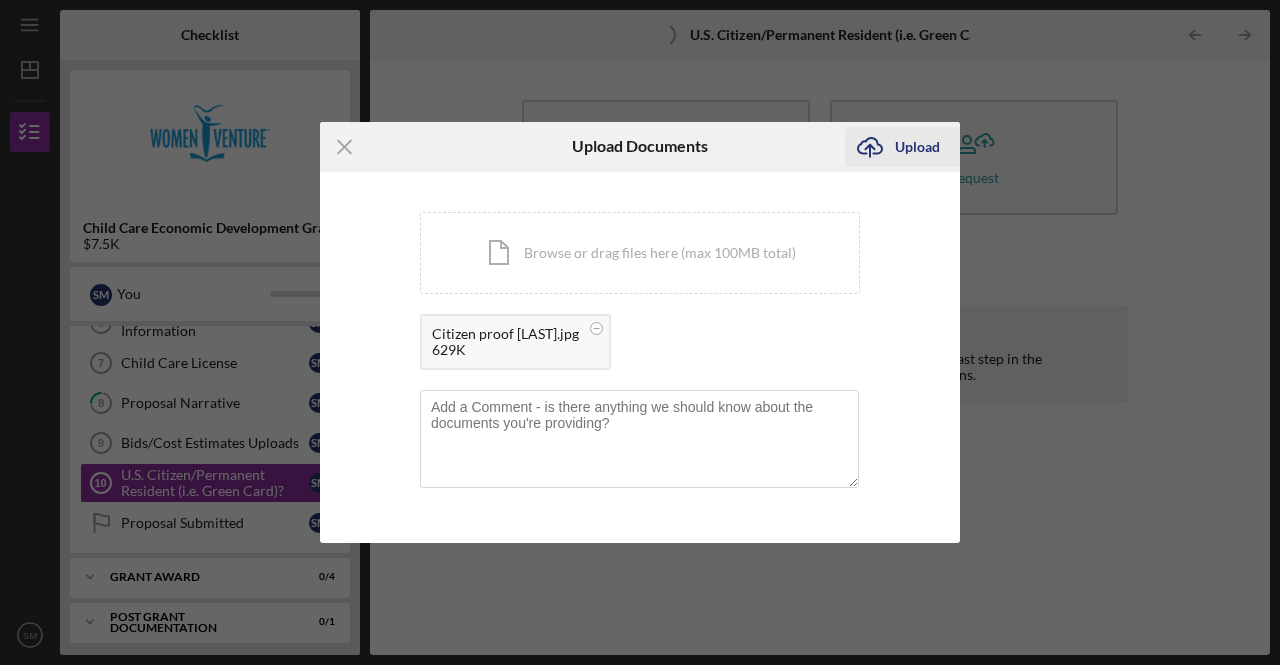 click on "Upload" at bounding box center [917, 147] 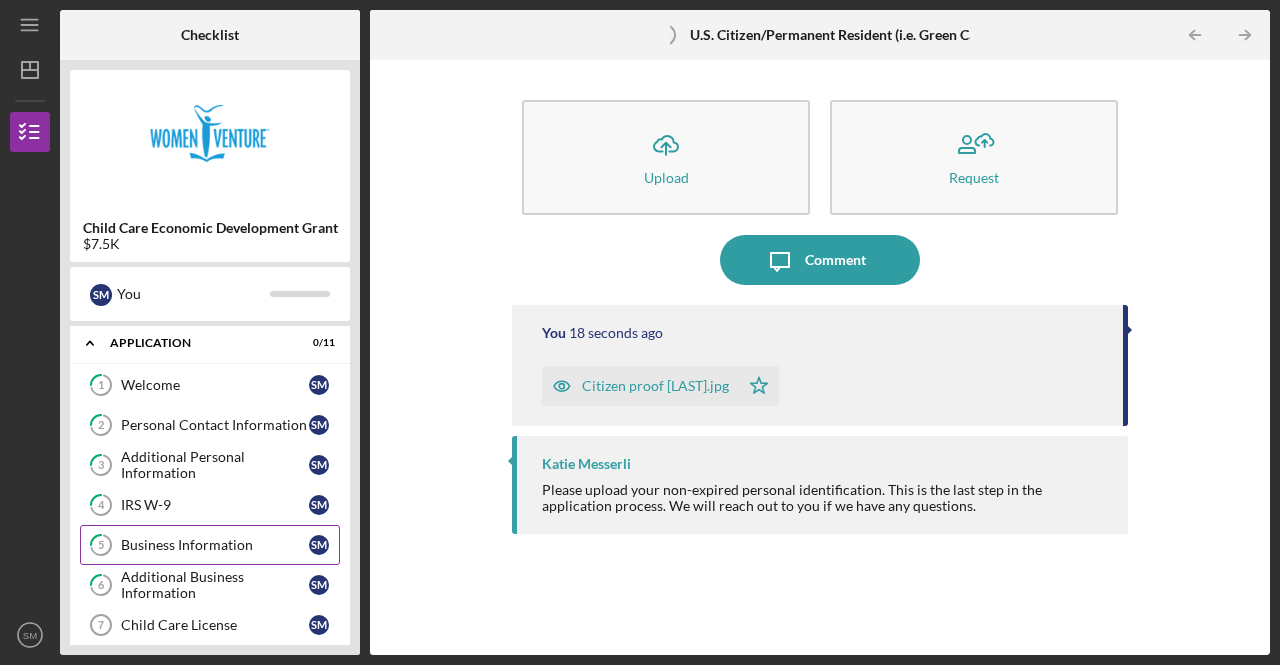 scroll, scrollTop: 0, scrollLeft: 0, axis: both 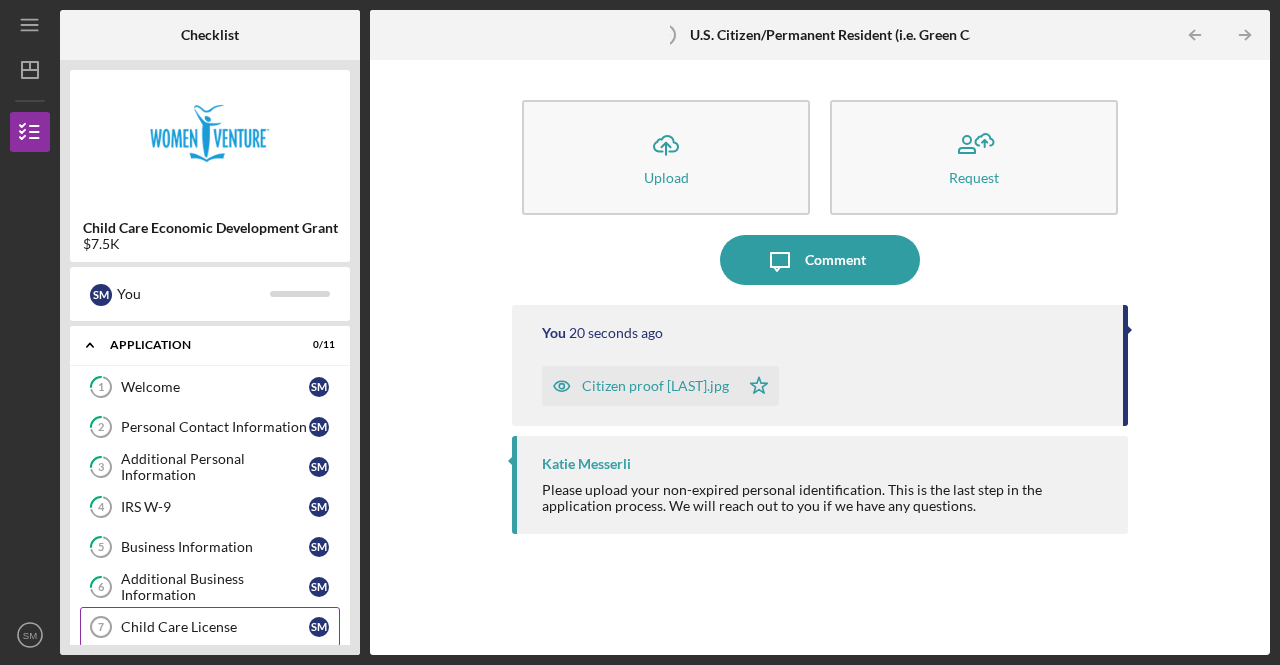 click on "Child Care License" at bounding box center (215, 627) 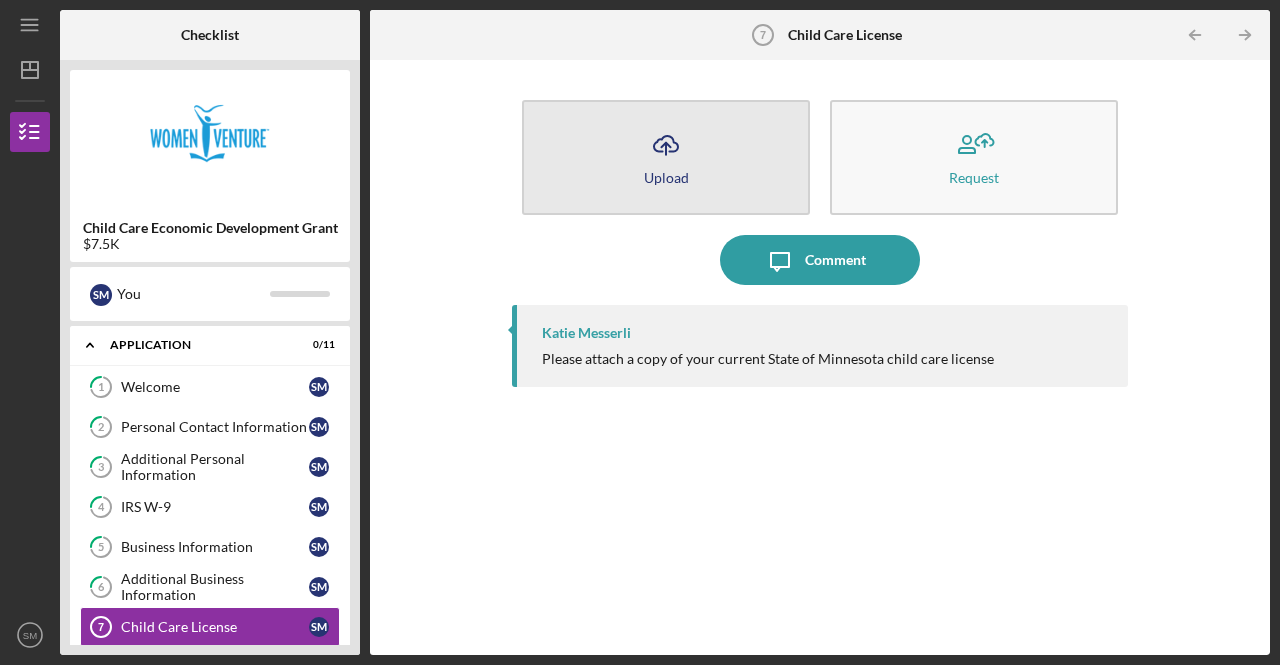 click on "Upload" at bounding box center (666, 177) 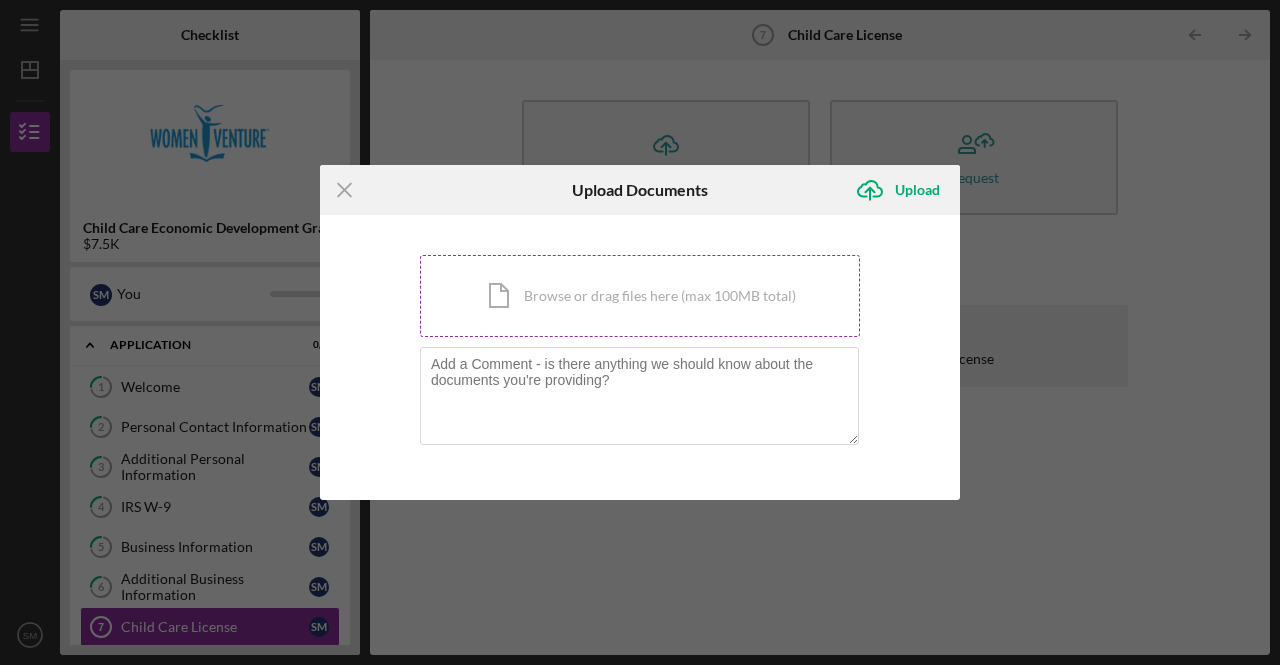 click on "Icon/Document Browse or drag files here (max 100MB total) Tap to choose files or take a photo" at bounding box center [640, 296] 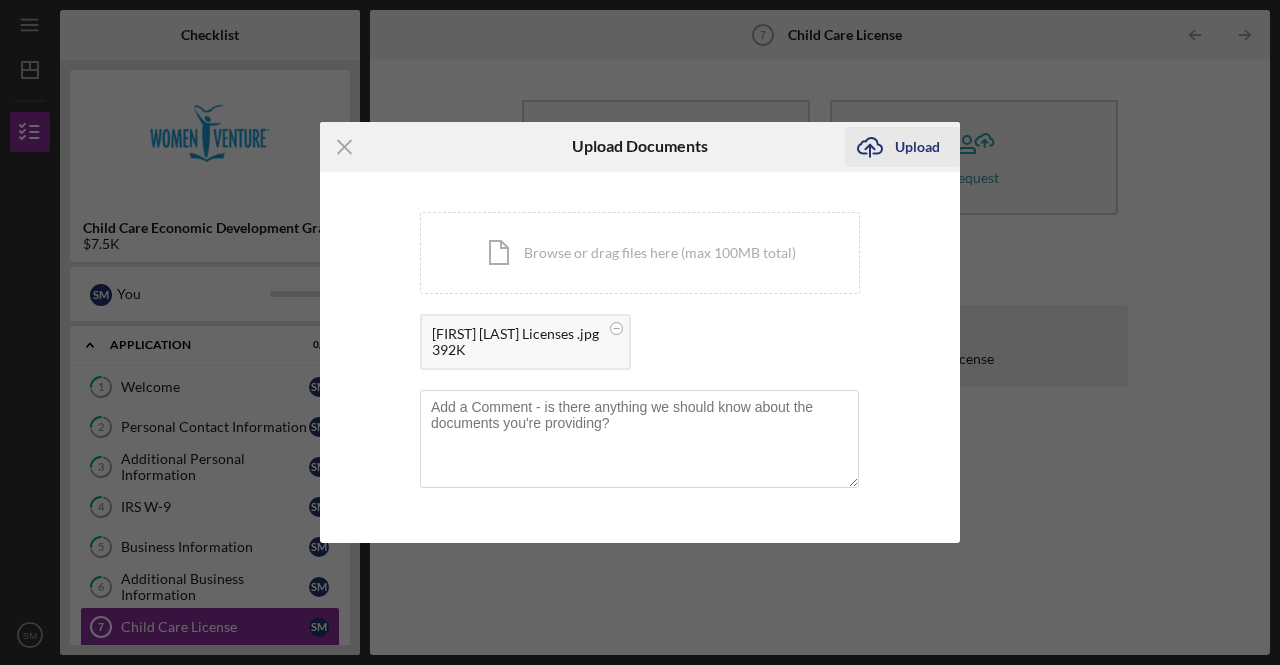 click on "Upload" at bounding box center (917, 147) 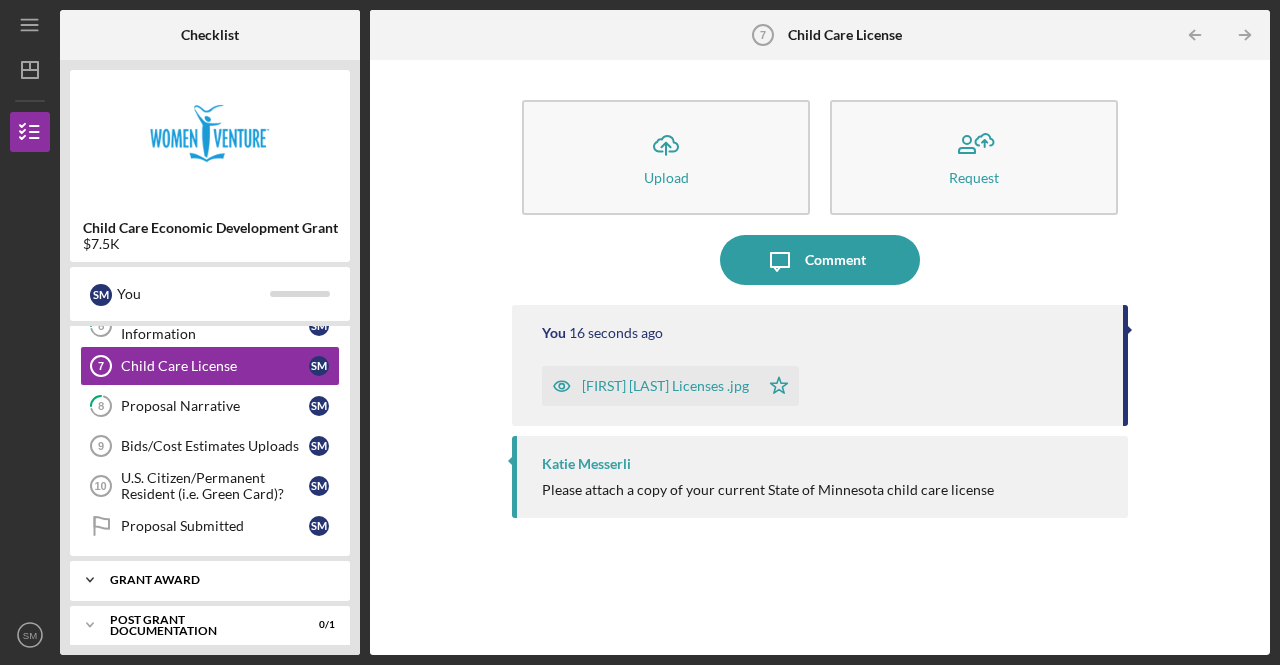 scroll, scrollTop: 264, scrollLeft: 0, axis: vertical 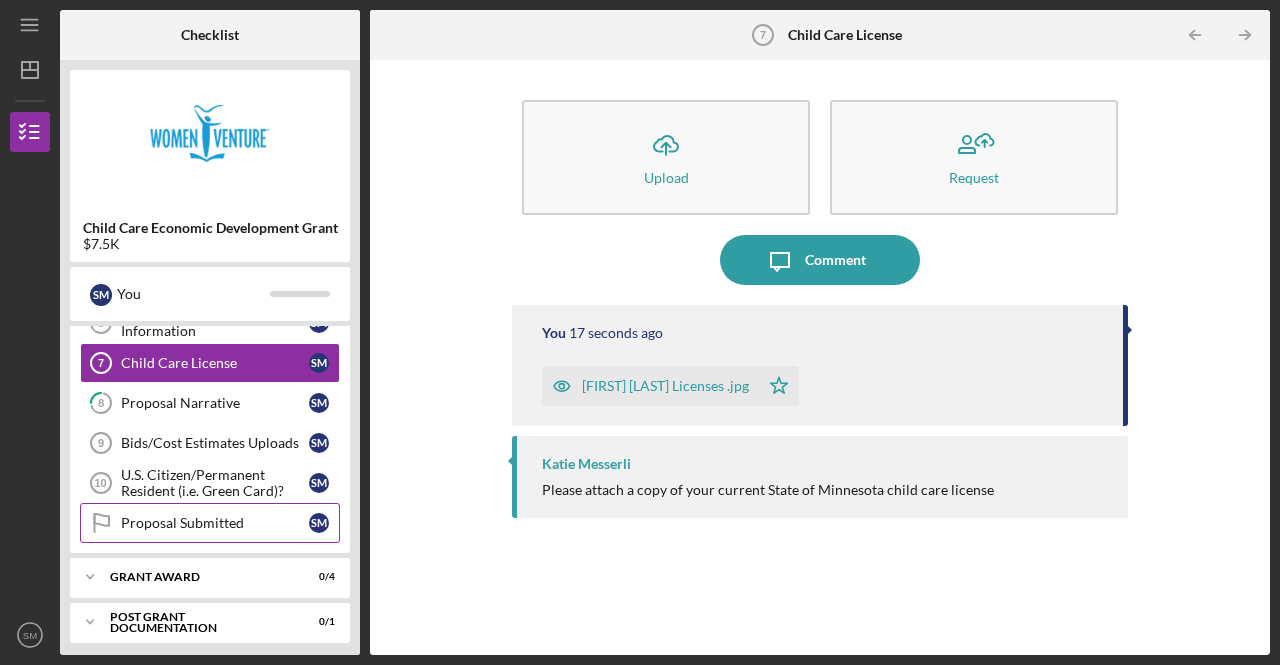 click on "Proposal Submitted" at bounding box center (215, 523) 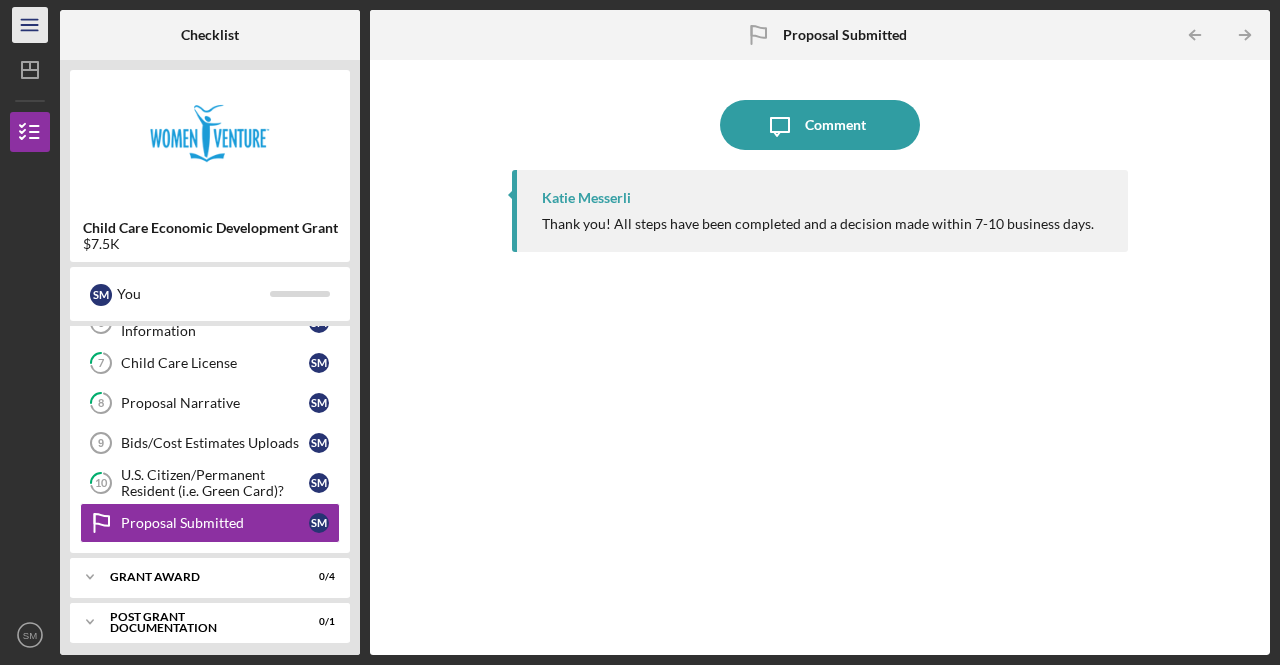 click on "Icon/Menu" 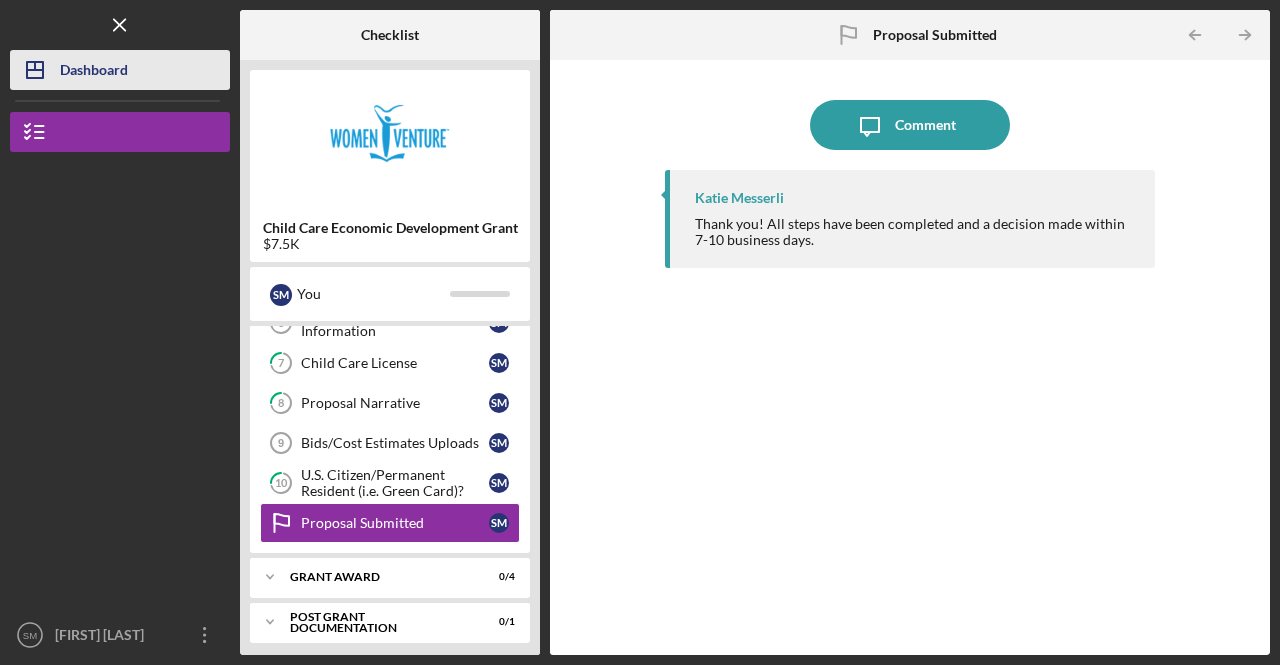 click on "Dashboard" at bounding box center (94, 72) 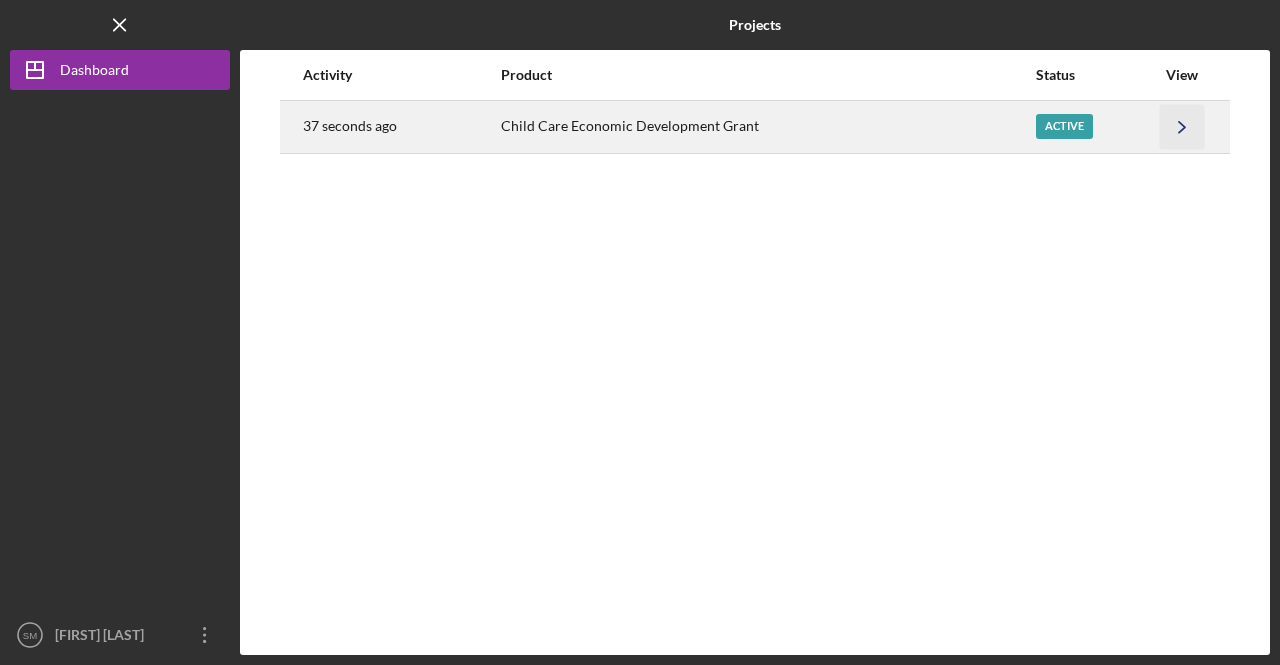 click on "Icon/Navigate" 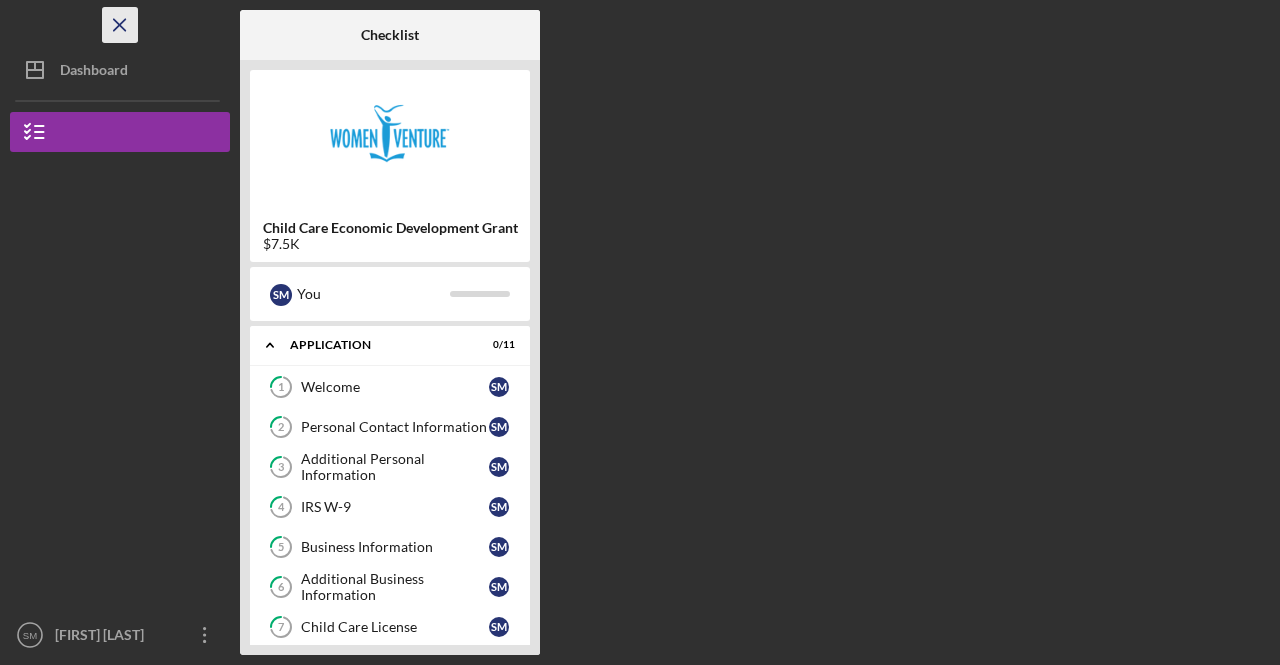 click on "Icon/Menu Close" 